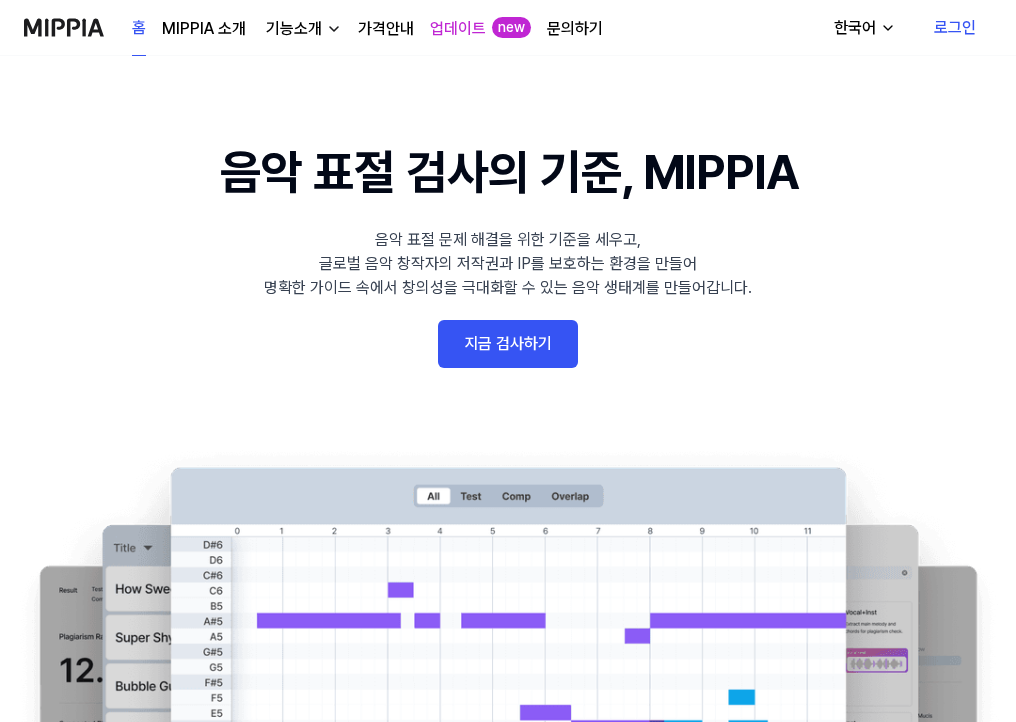 scroll, scrollTop: 0, scrollLeft: 0, axis: both 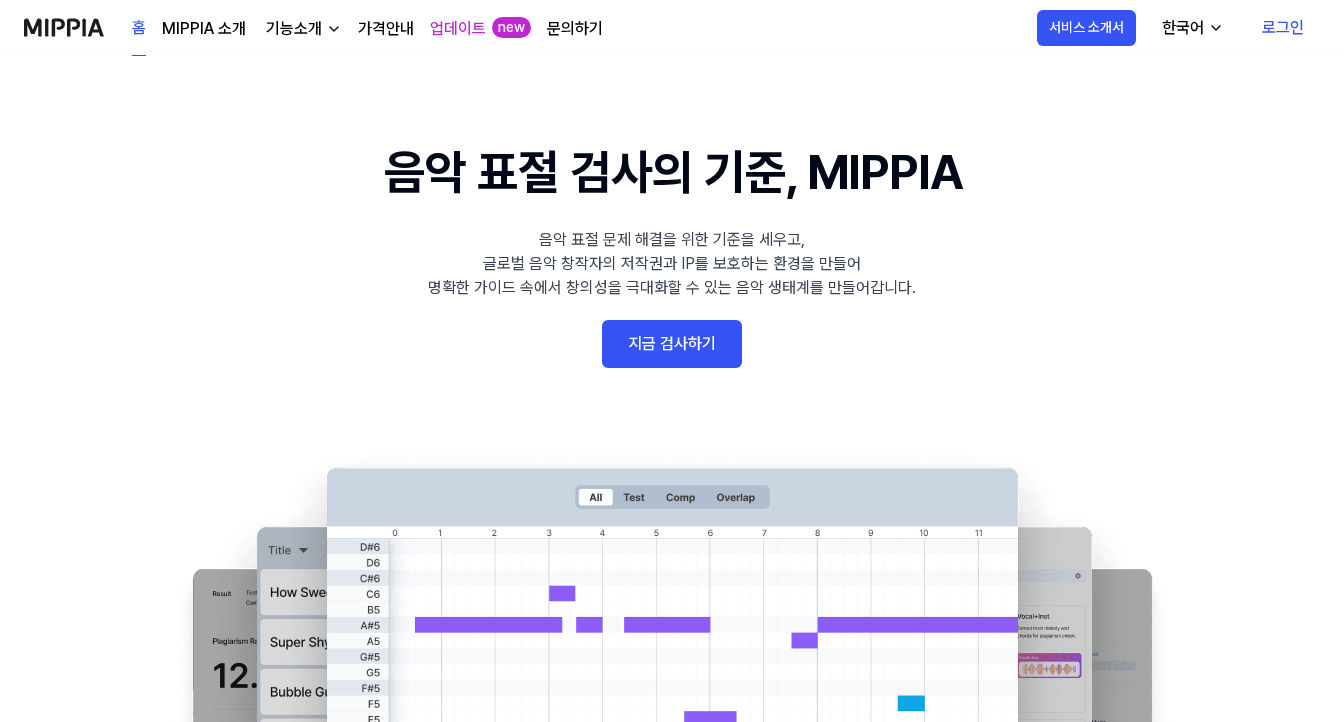 click on "지금 검사하기" at bounding box center (672, 344) 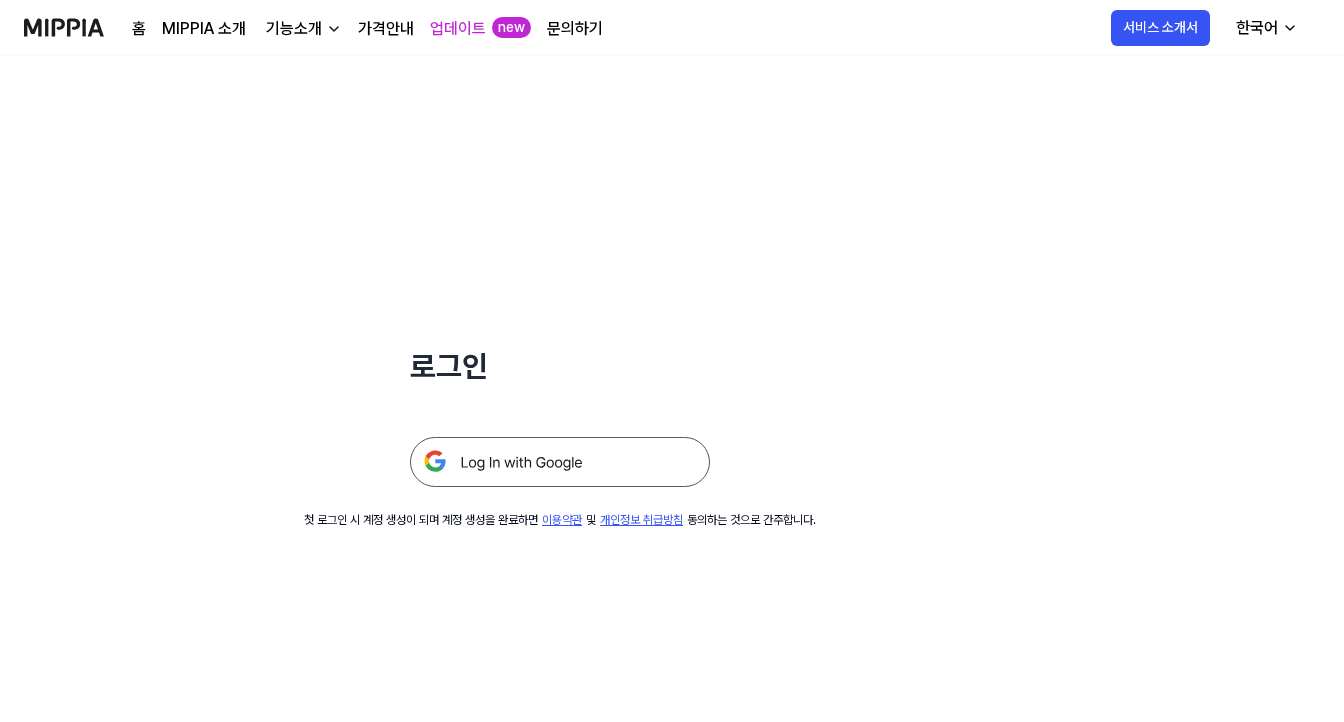 click at bounding box center (560, 462) 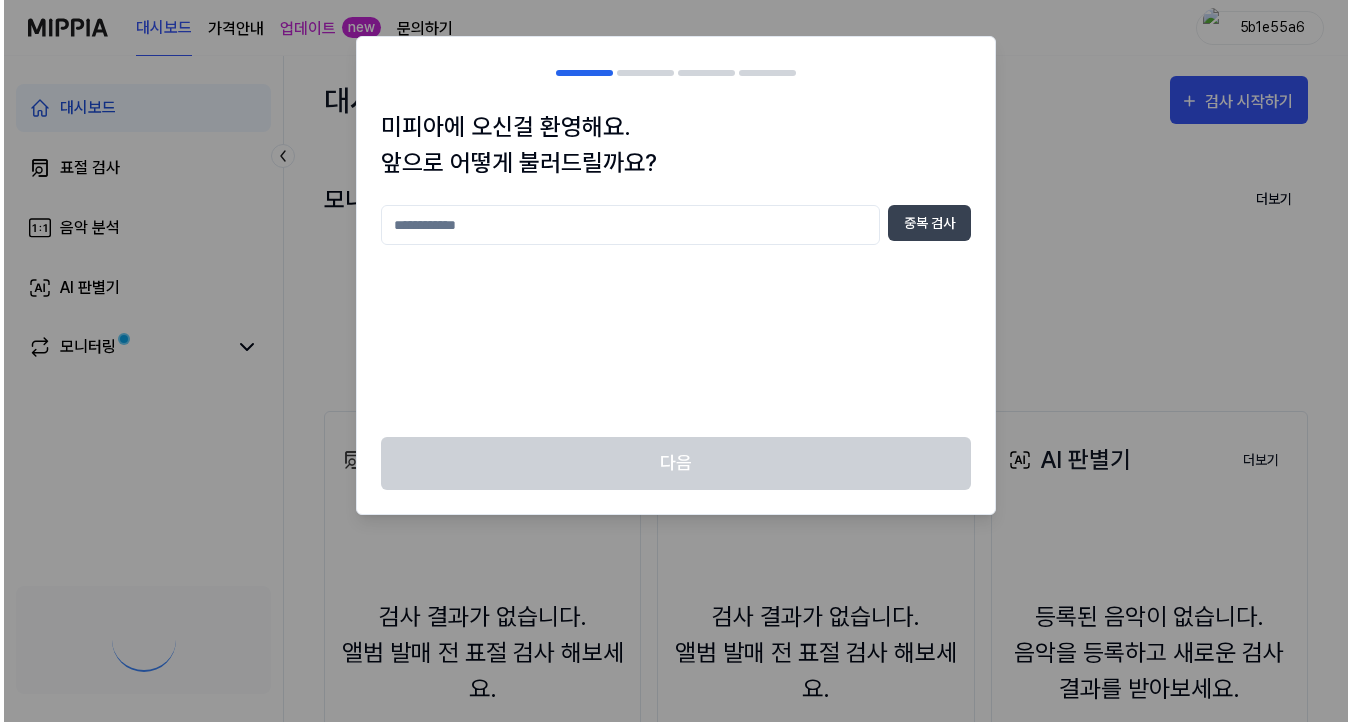 scroll, scrollTop: 0, scrollLeft: 0, axis: both 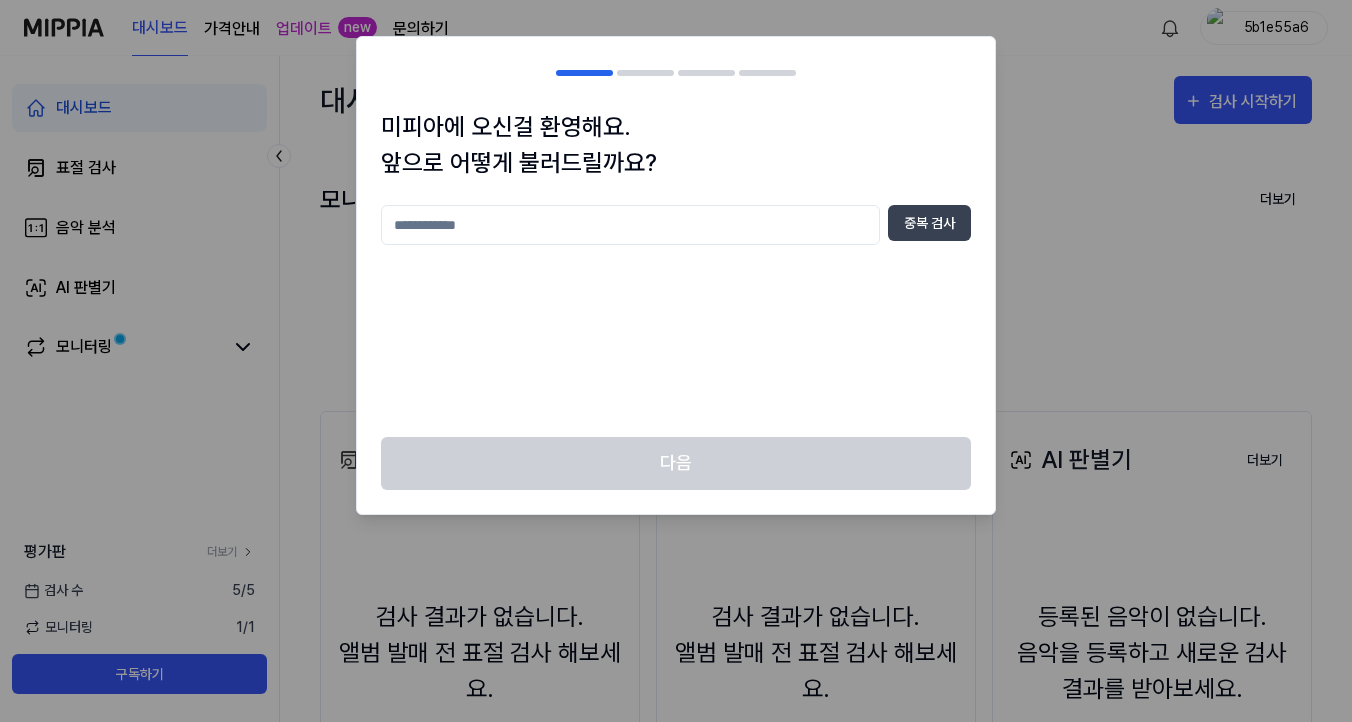 click at bounding box center (630, 225) 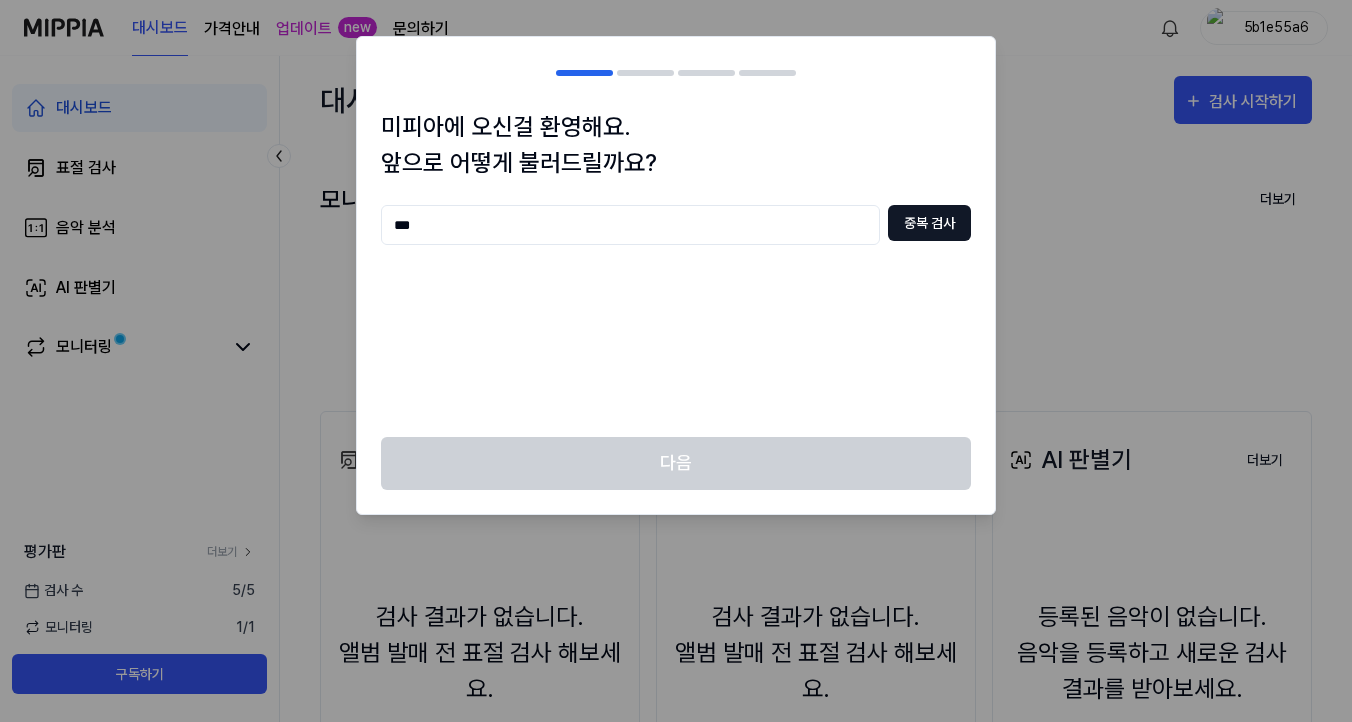 type on "***" 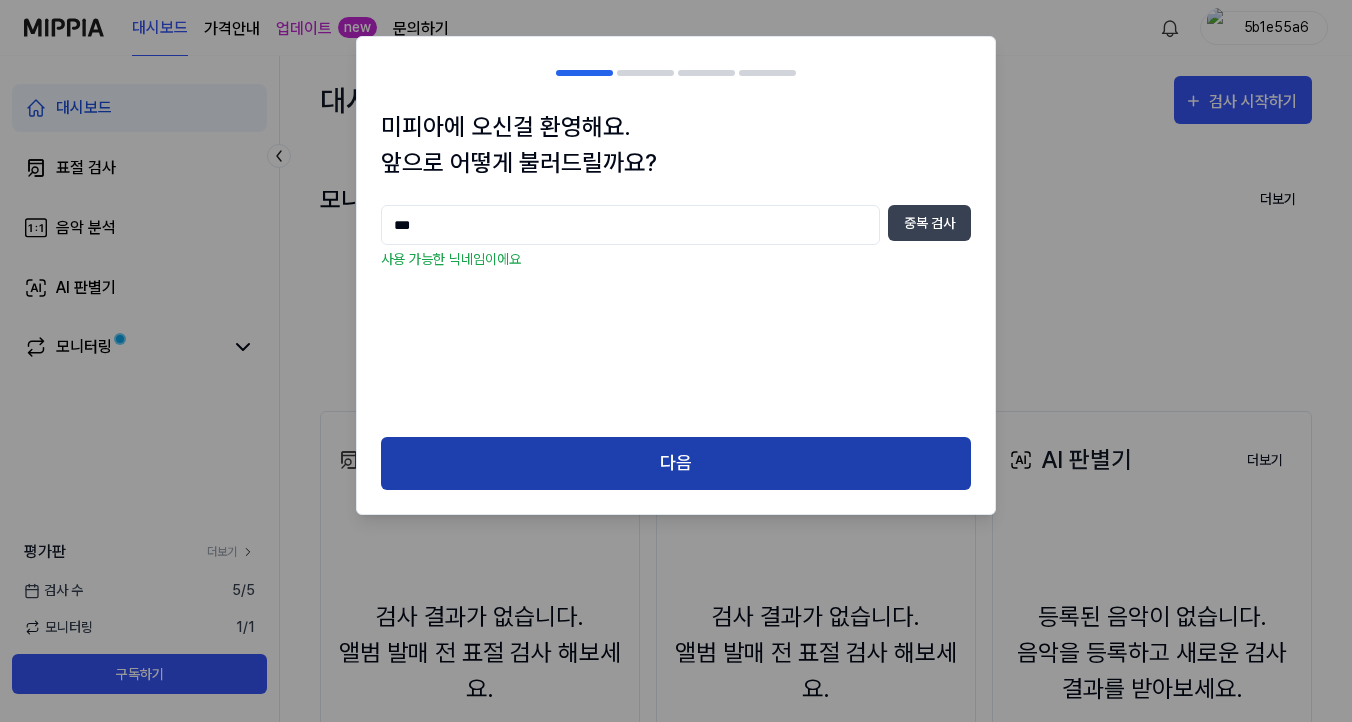 click on "다음" at bounding box center (676, 463) 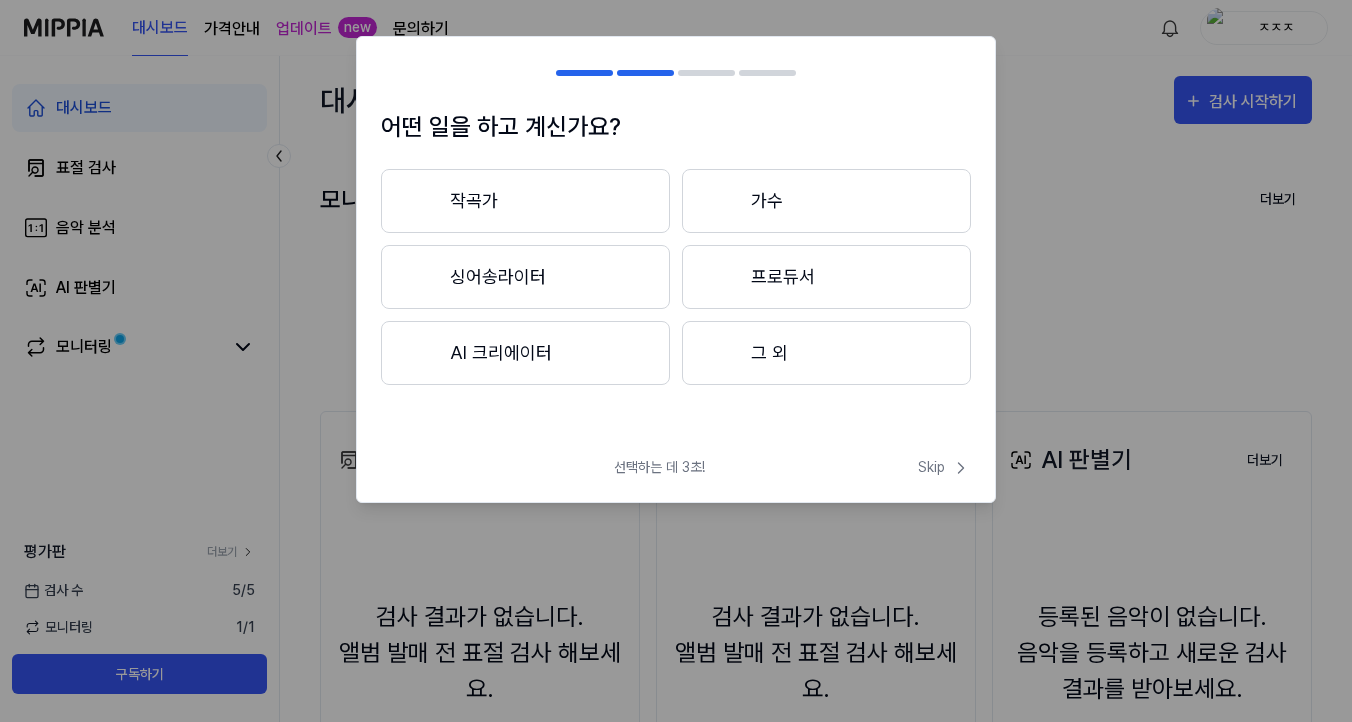 click on "작곡가" at bounding box center (525, 201) 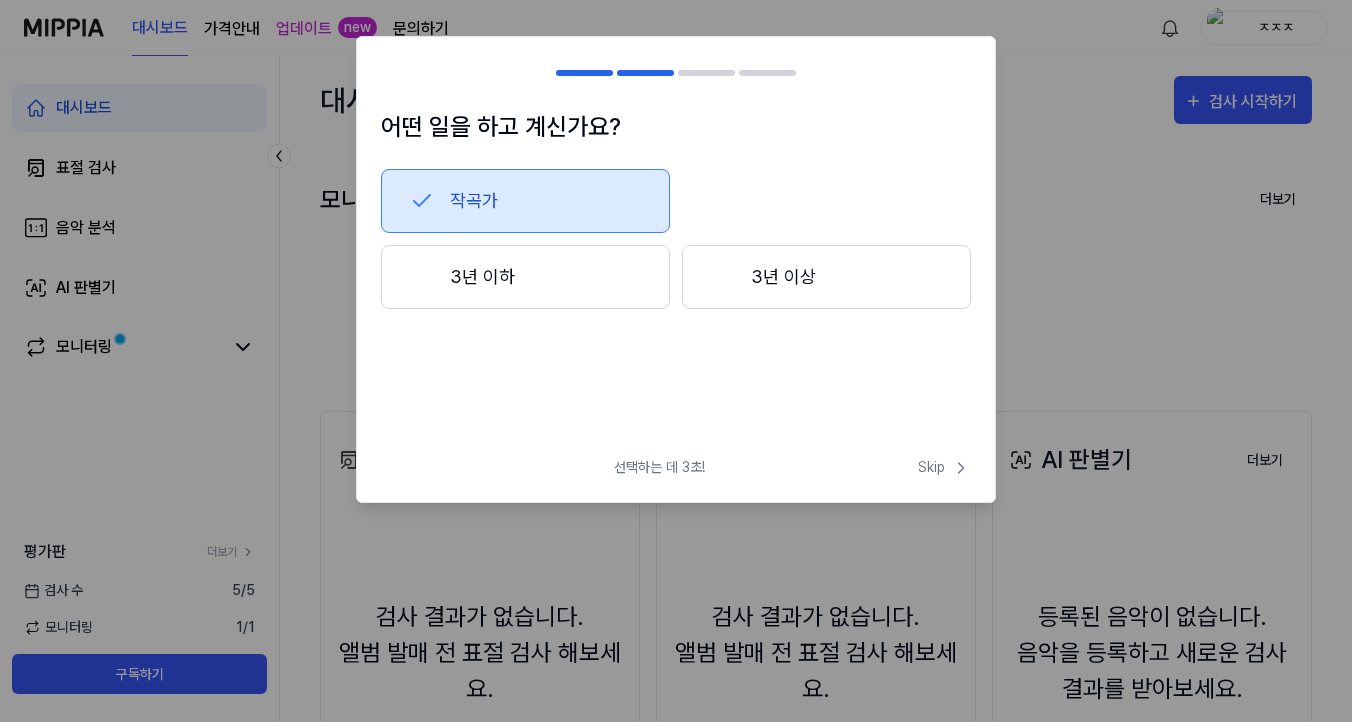 click on "3년 이하" at bounding box center [525, 277] 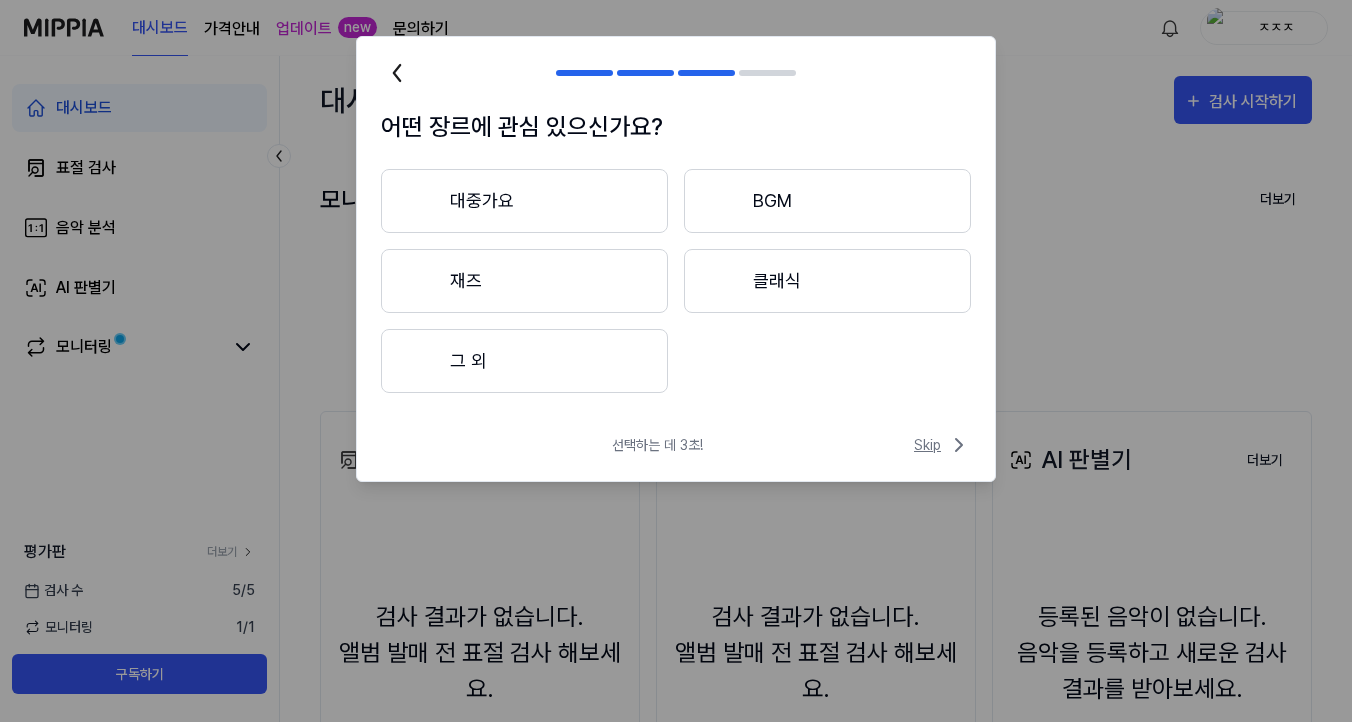 click 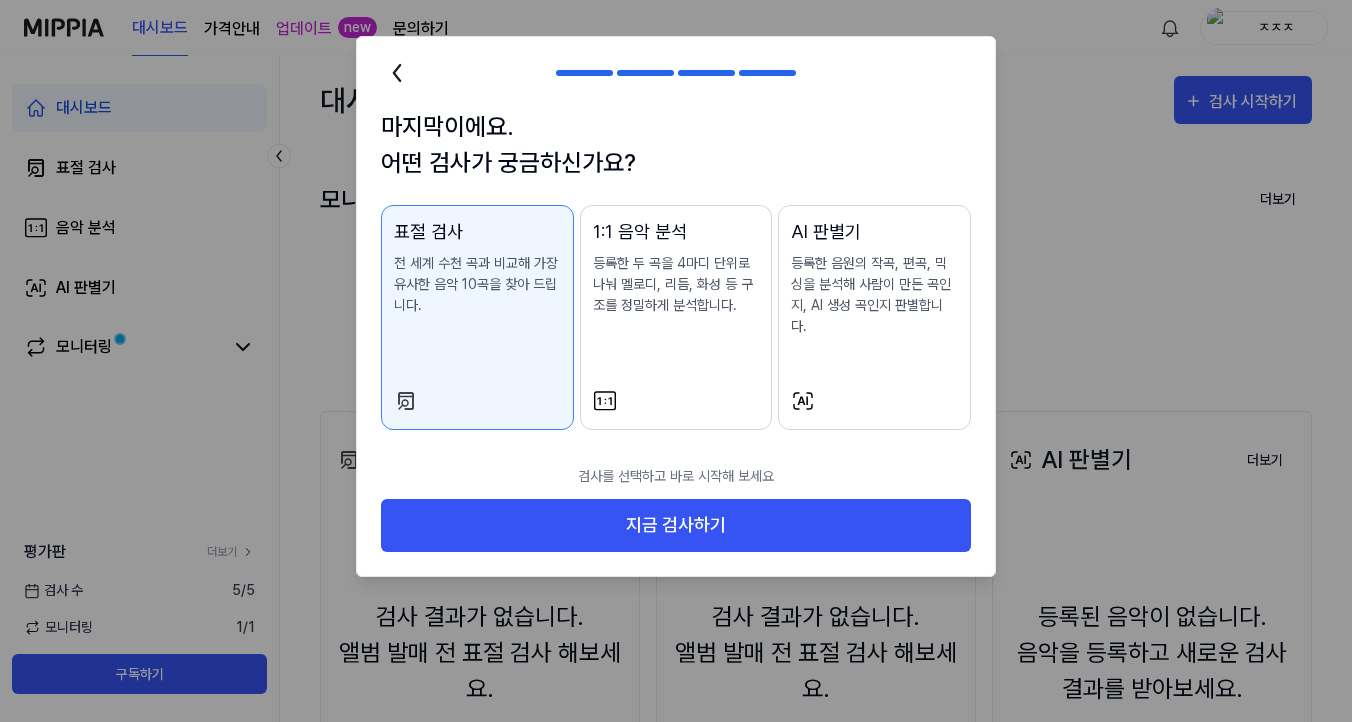 click on "1:1 음악 분석 등록한 두 곡을 4마디 단위로 나눠 멜로디, 리듬, 화성 등 구조를 정밀하게 분석합니다." at bounding box center [676, 287] 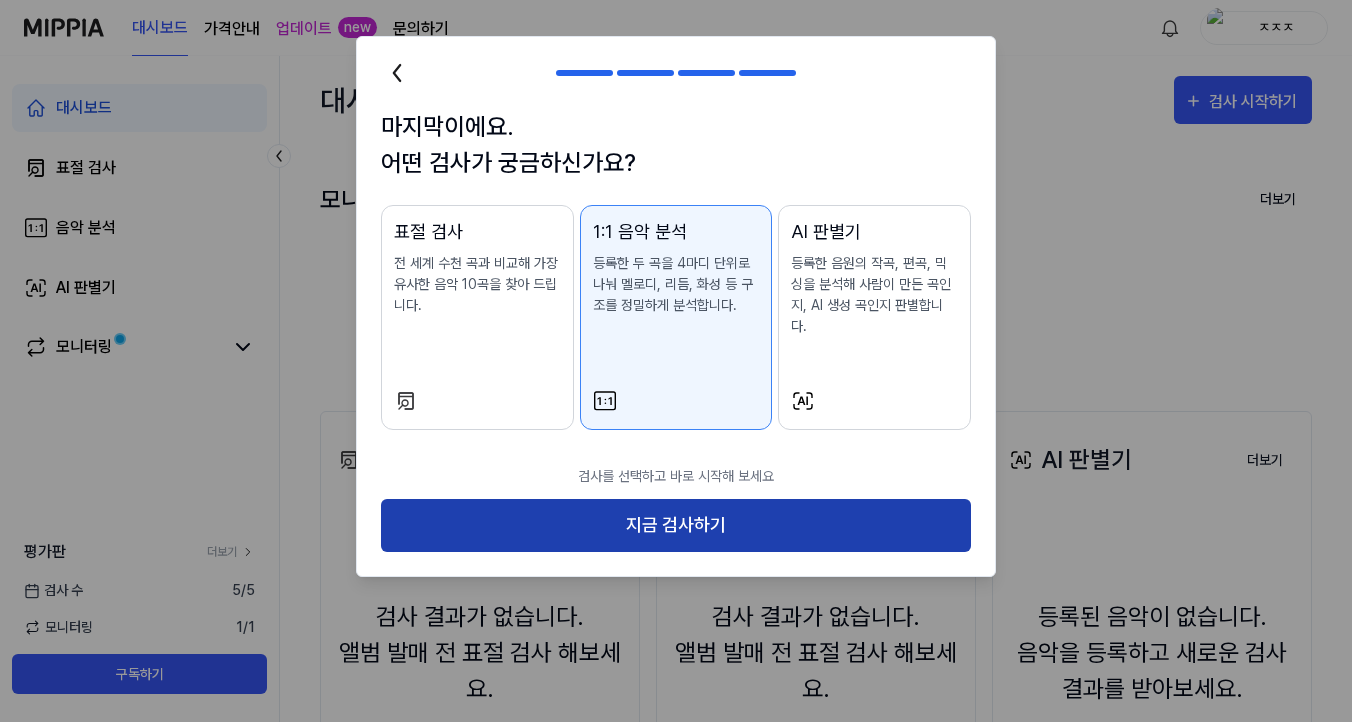 click on "지금 검사하기" at bounding box center [676, 525] 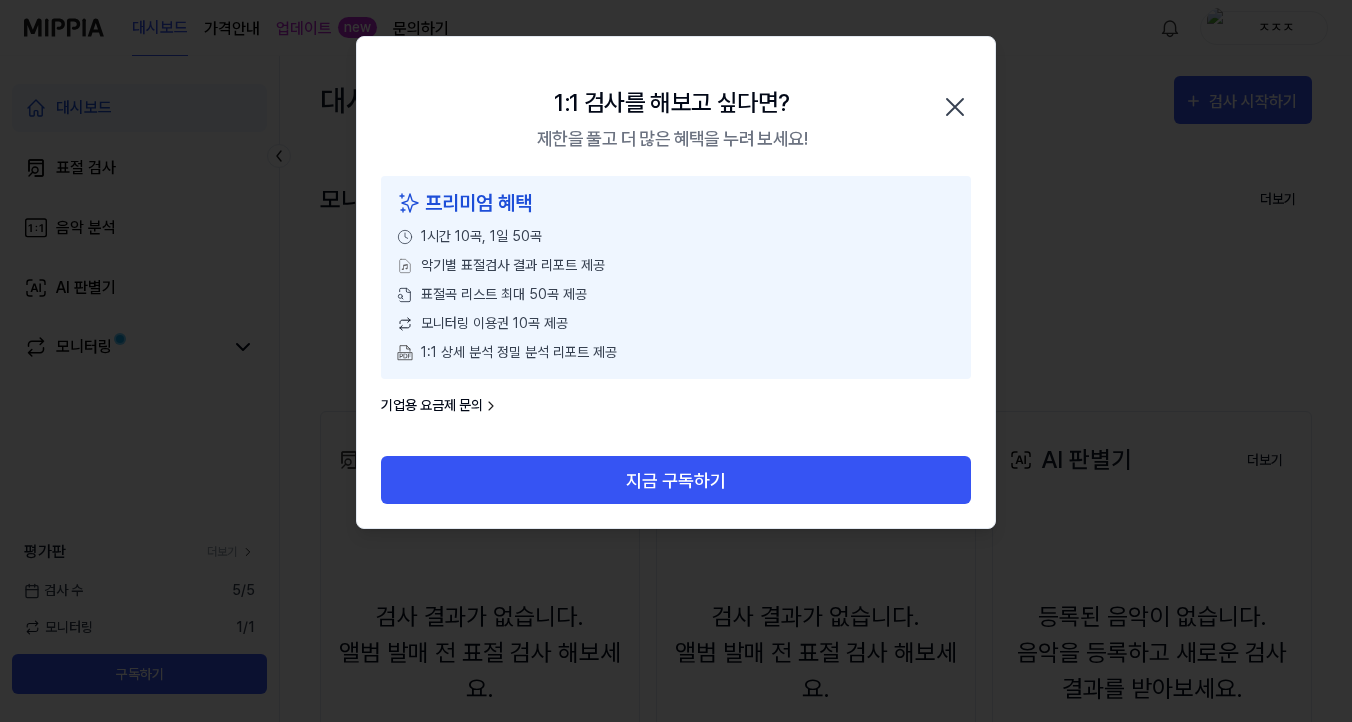 click on "기업용 요금제 문의" at bounding box center [440, 405] 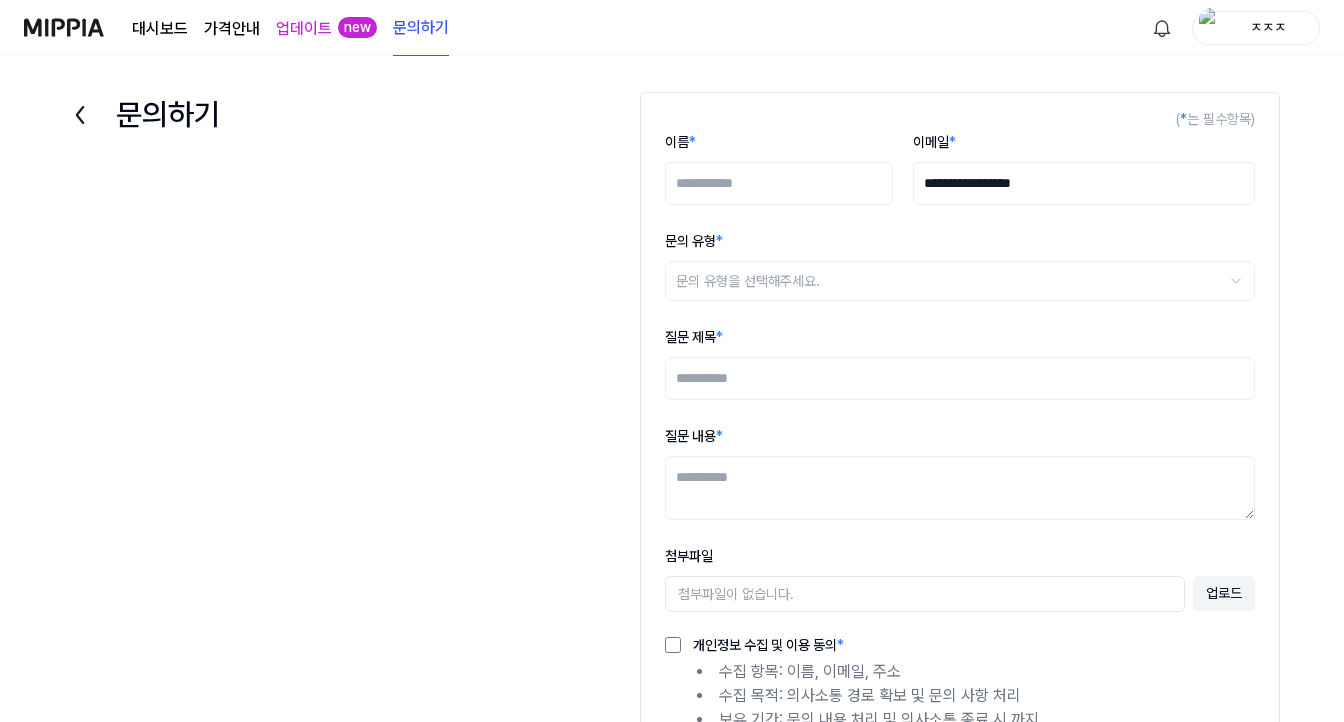 scroll, scrollTop: 193, scrollLeft: 0, axis: vertical 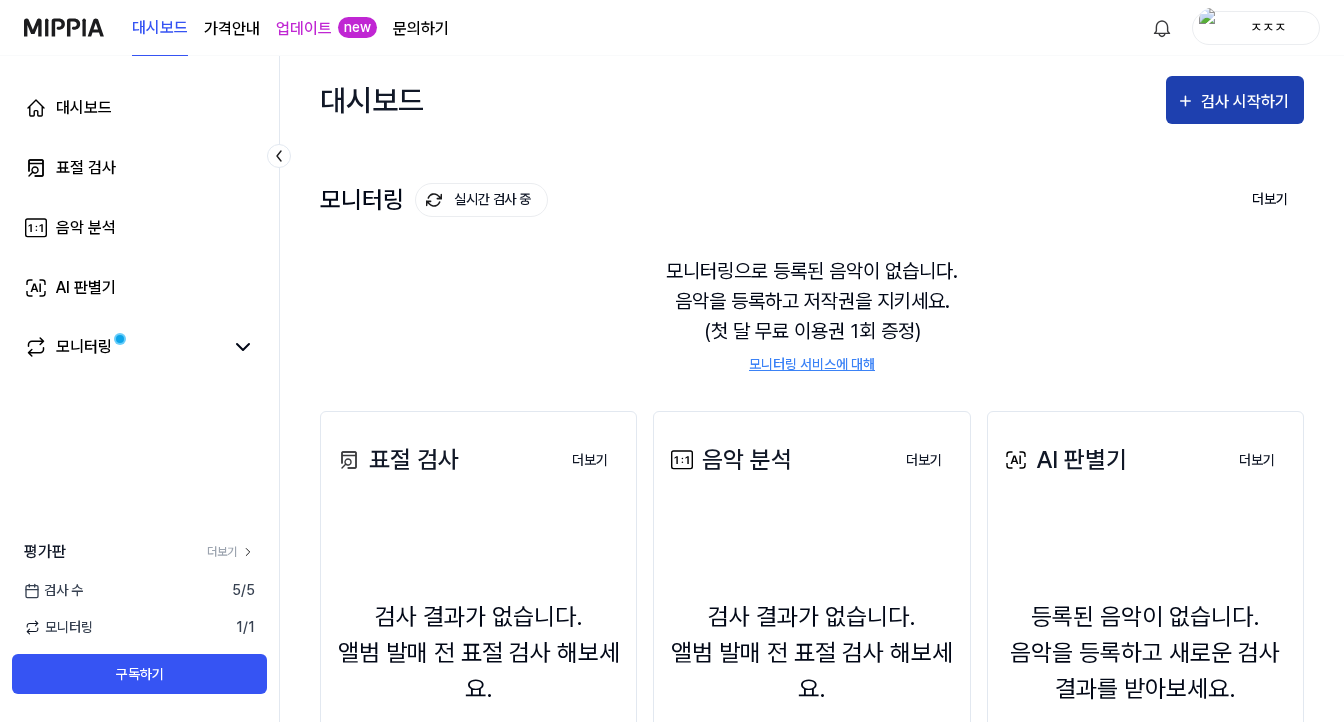 click on "검사 시작하기" at bounding box center (1235, 100) 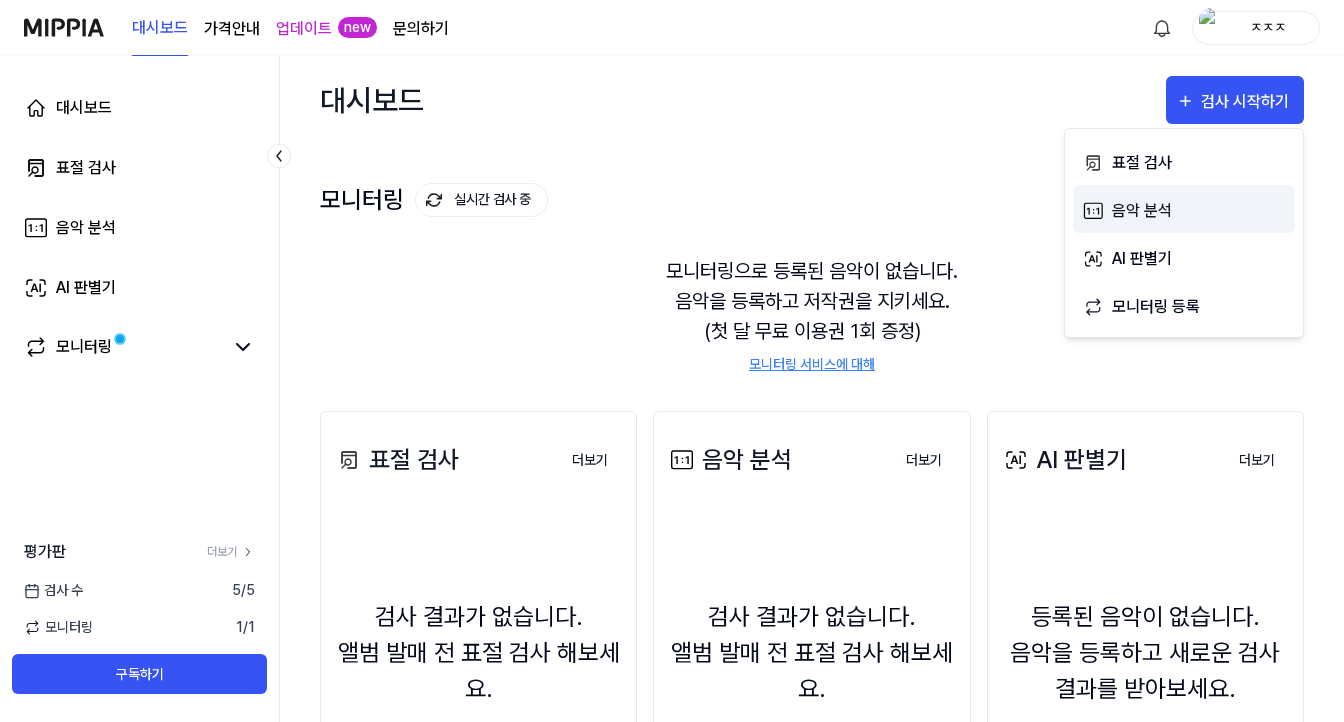 click on "음악 분석" at bounding box center (1199, 211) 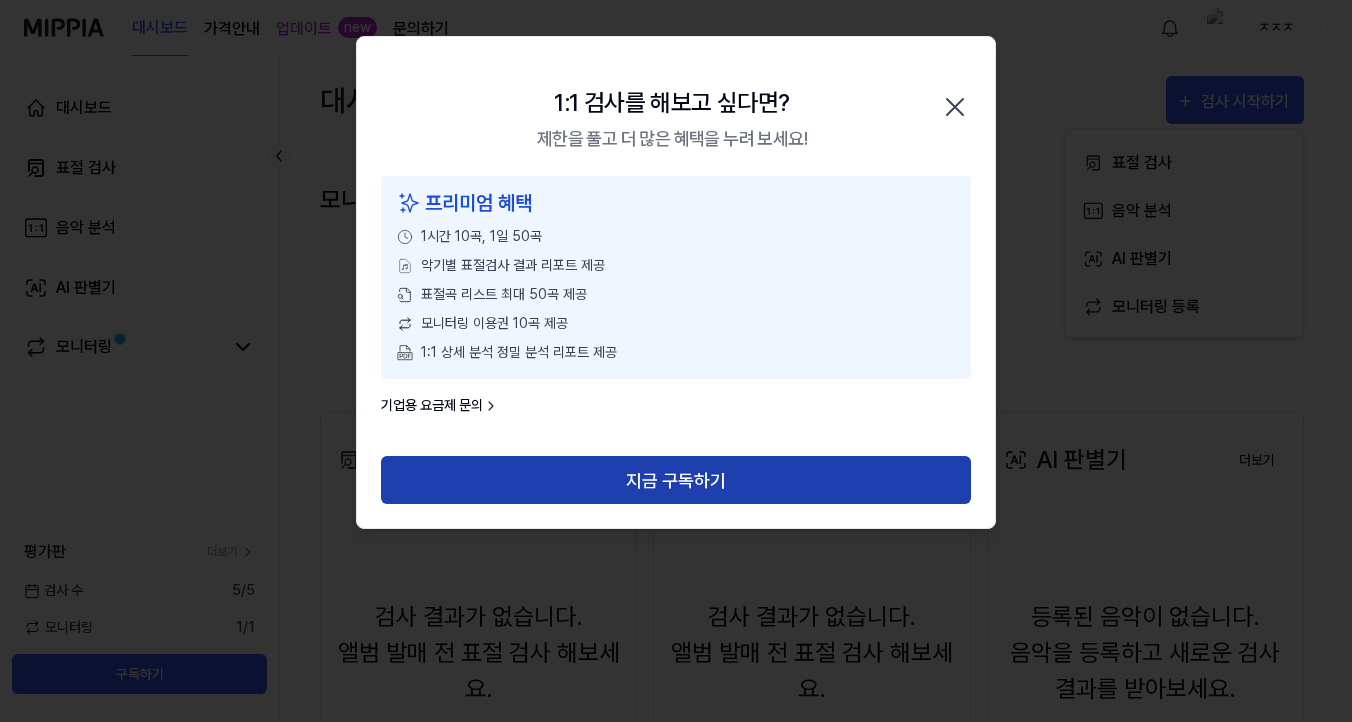 click on "지금 구독하기" at bounding box center [676, 480] 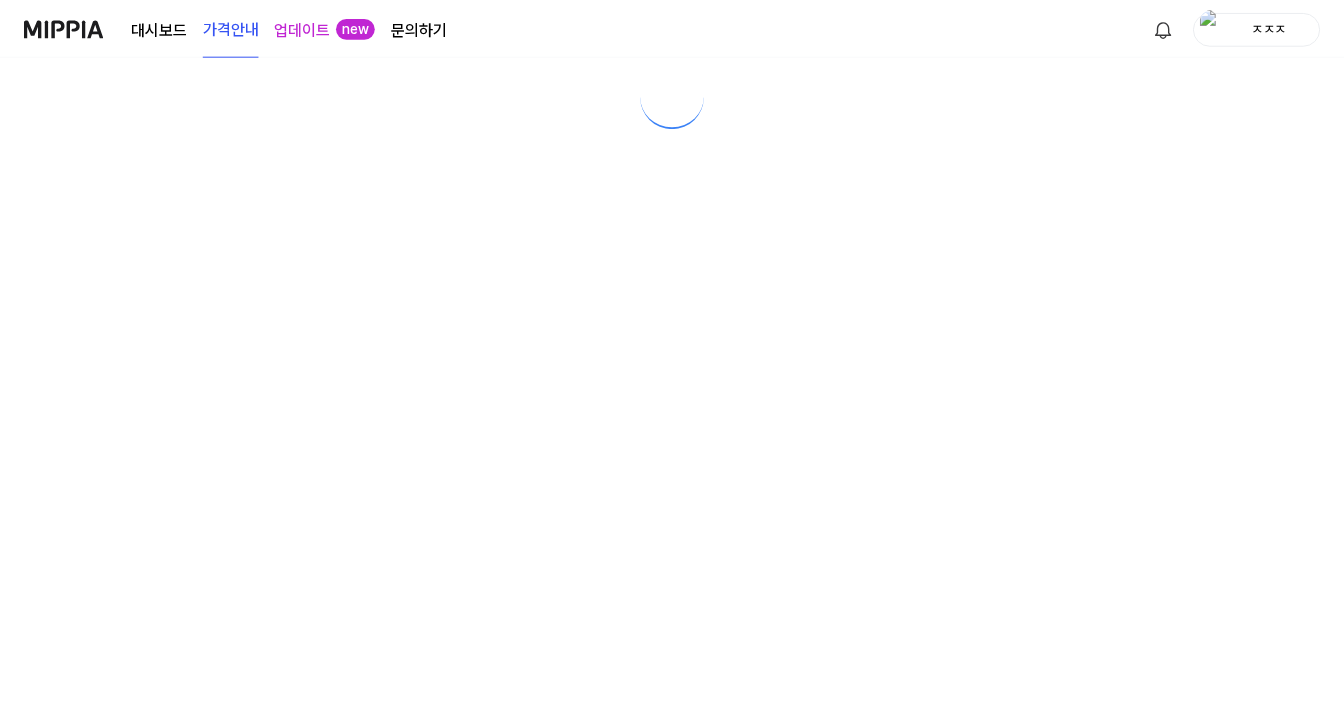 scroll, scrollTop: 0, scrollLeft: 0, axis: both 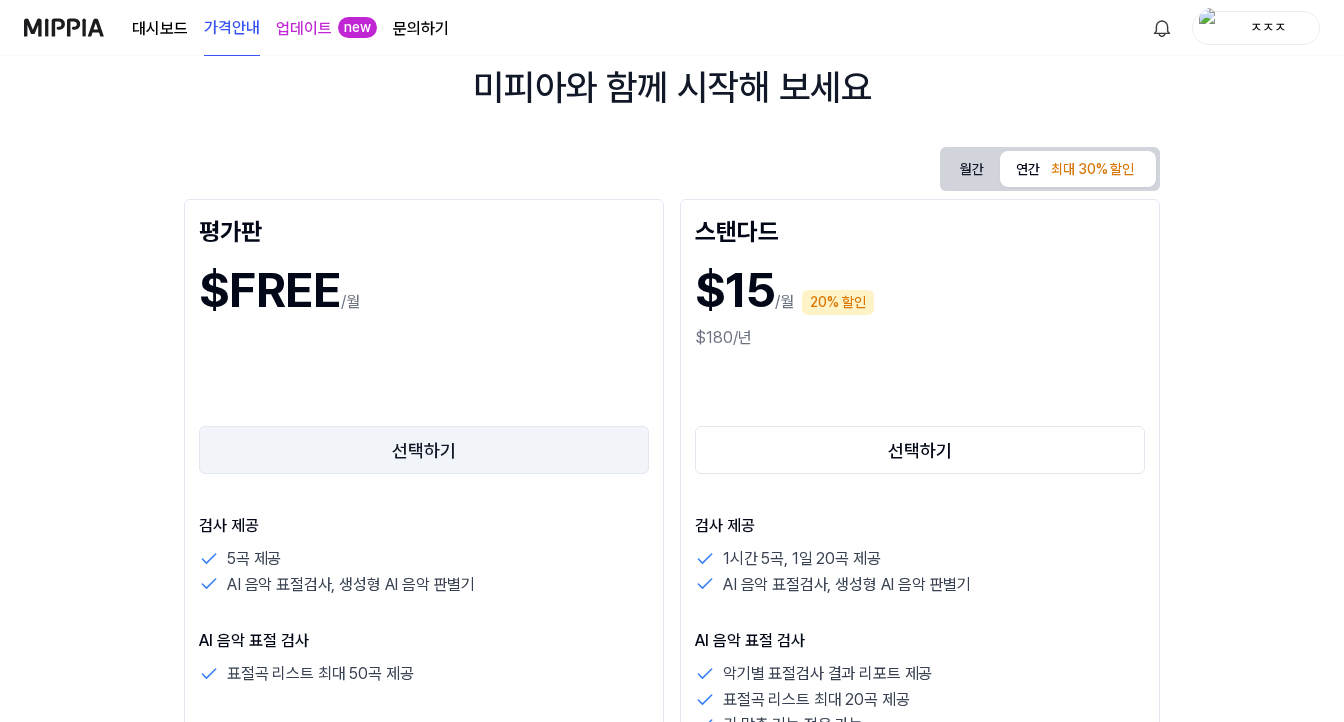 click on "선택하기" at bounding box center [424, 450] 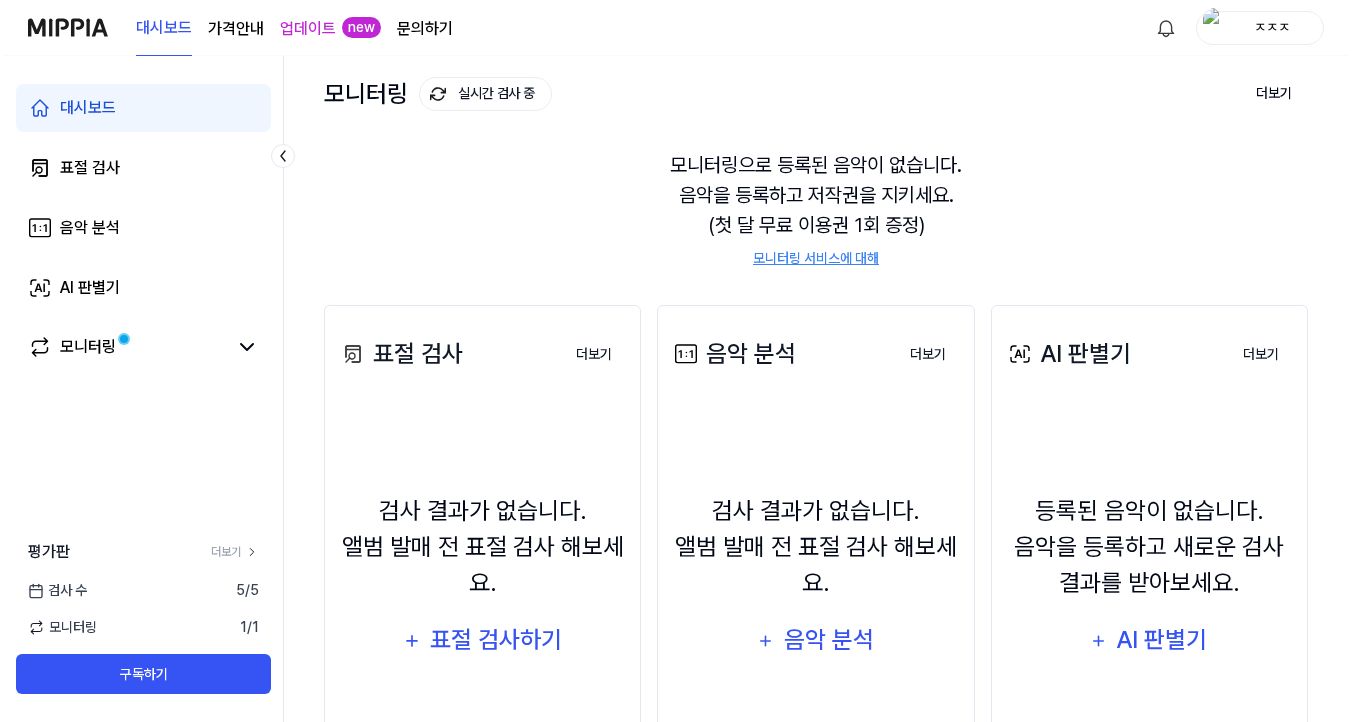 scroll, scrollTop: 0, scrollLeft: 0, axis: both 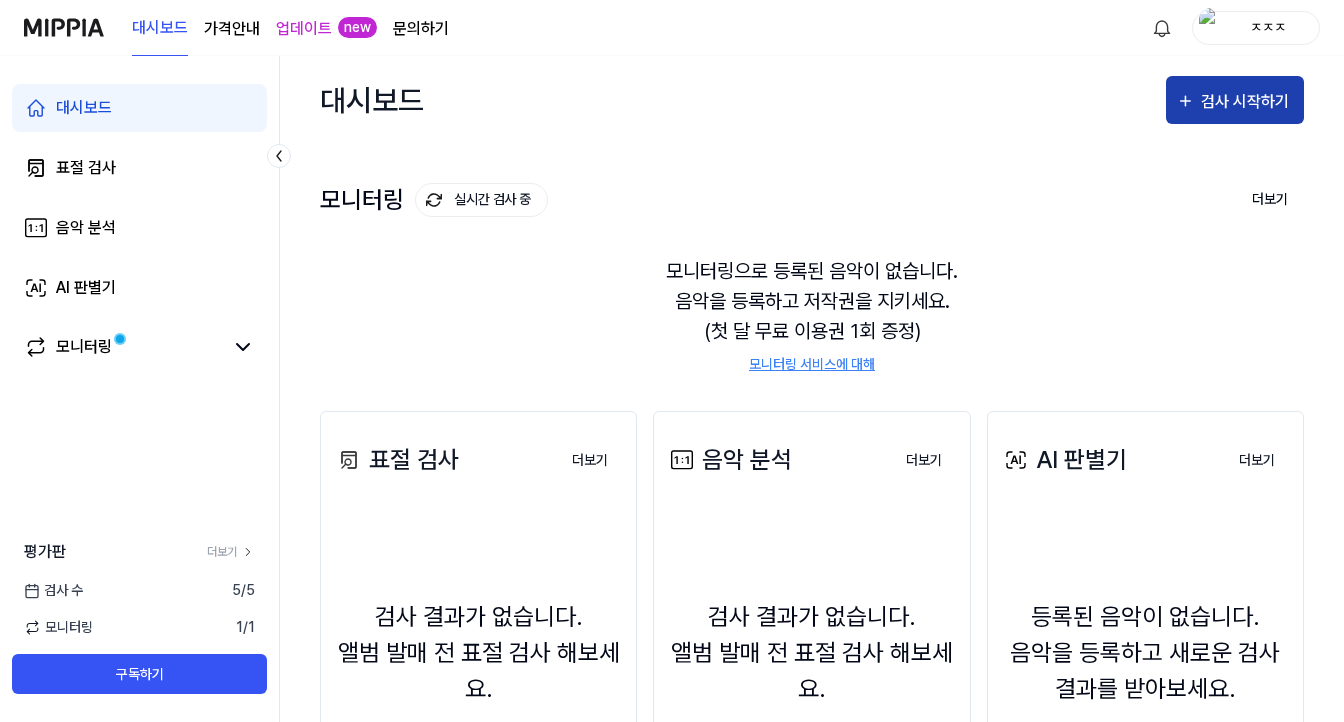 click on "검사 시작하기" at bounding box center [1235, 100] 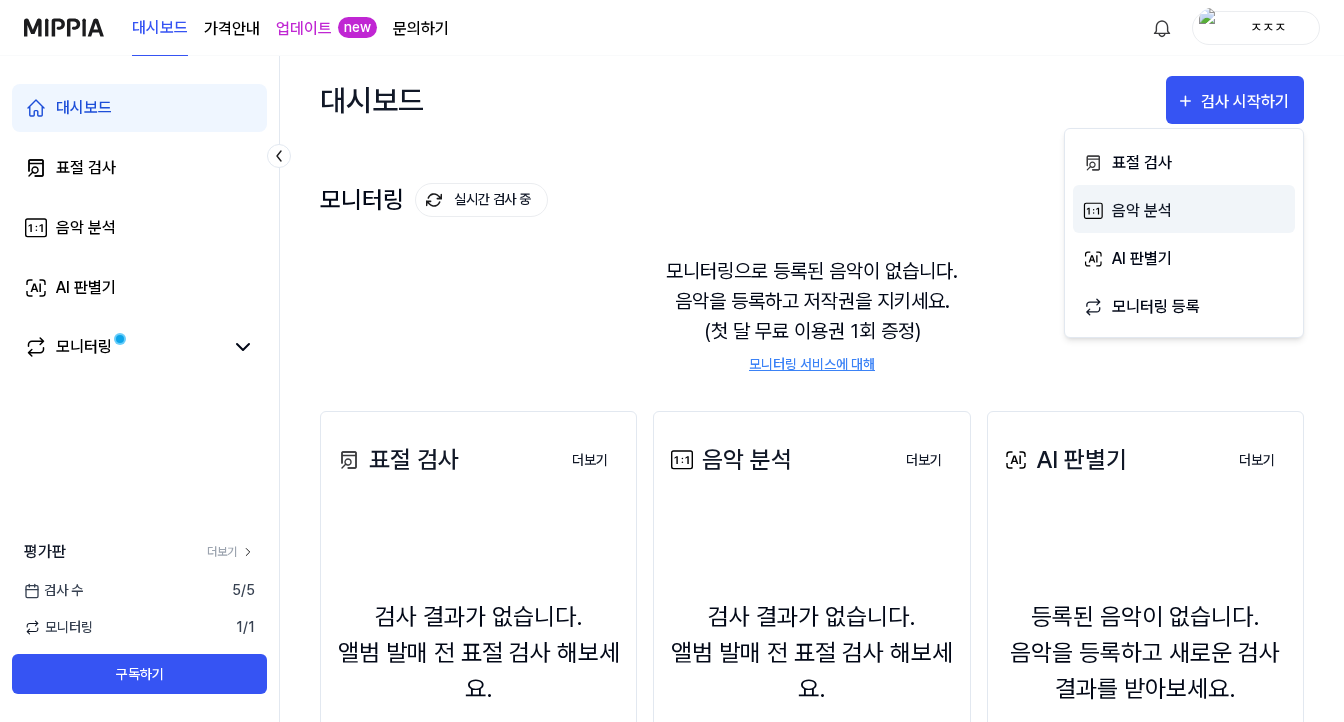 click on "음악 분석" at bounding box center (1199, 211) 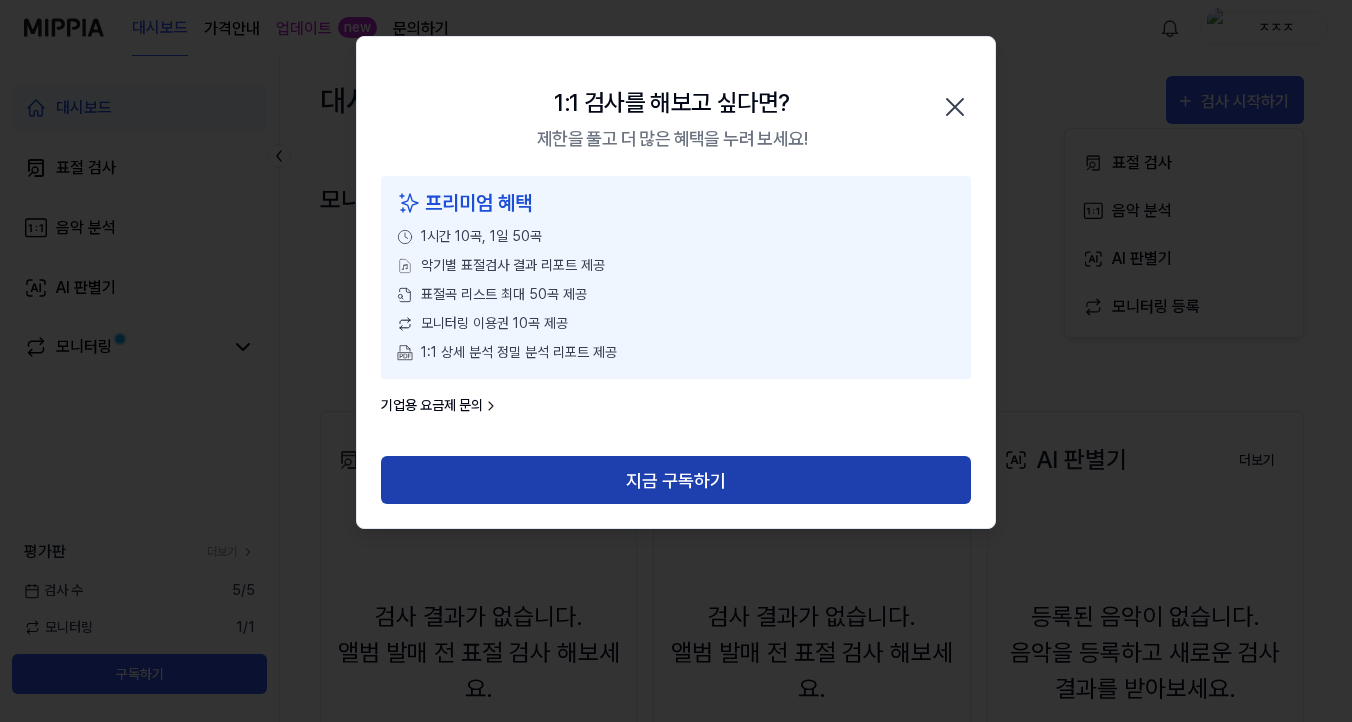 click on "지금 구독하기" at bounding box center [676, 480] 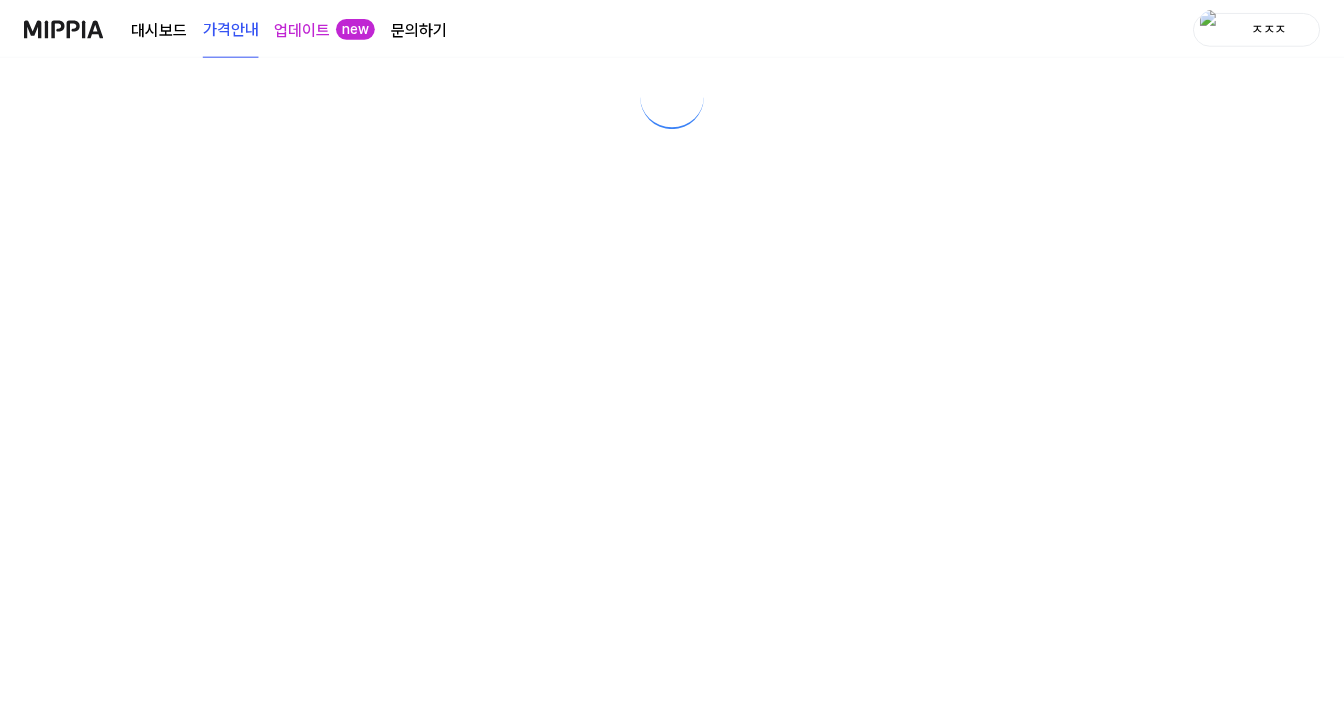 scroll, scrollTop: 0, scrollLeft: 0, axis: both 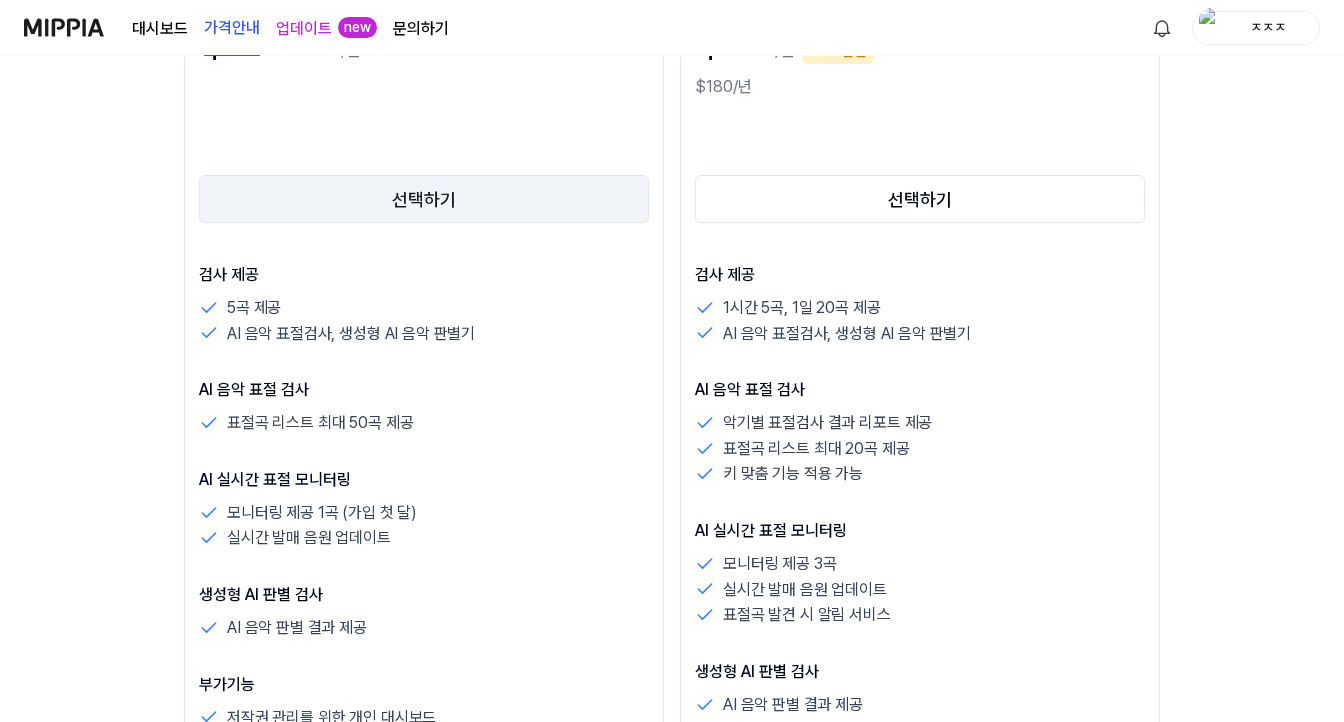 click on "선택하기" at bounding box center (424, 199) 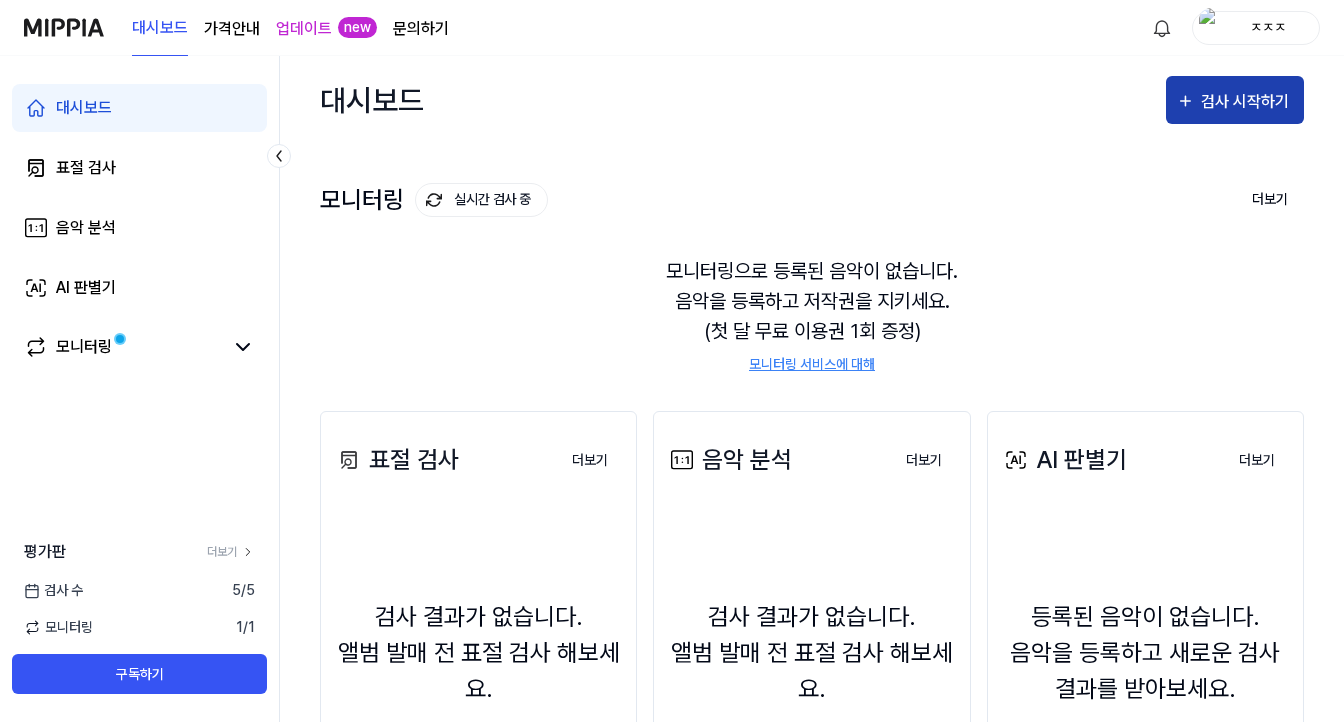 click on "검사 시작하기" at bounding box center [1235, 100] 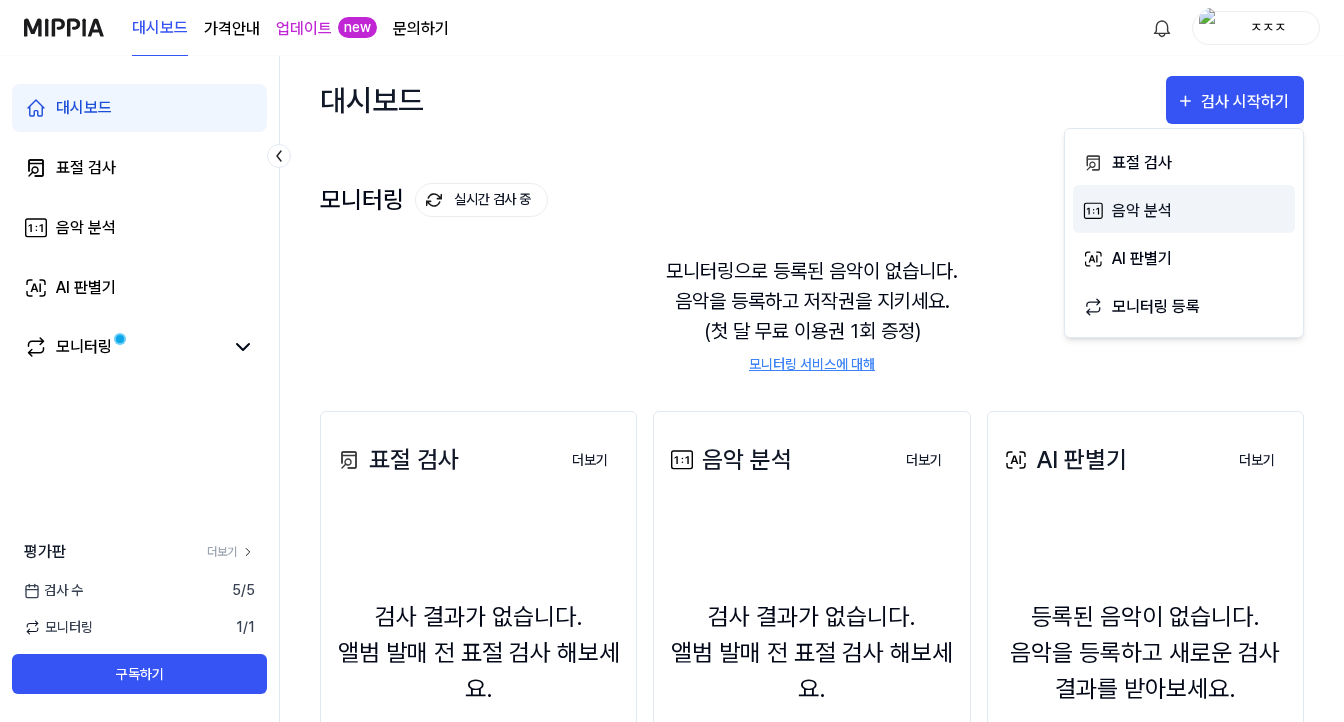click on "음악 분석" at bounding box center [1199, 211] 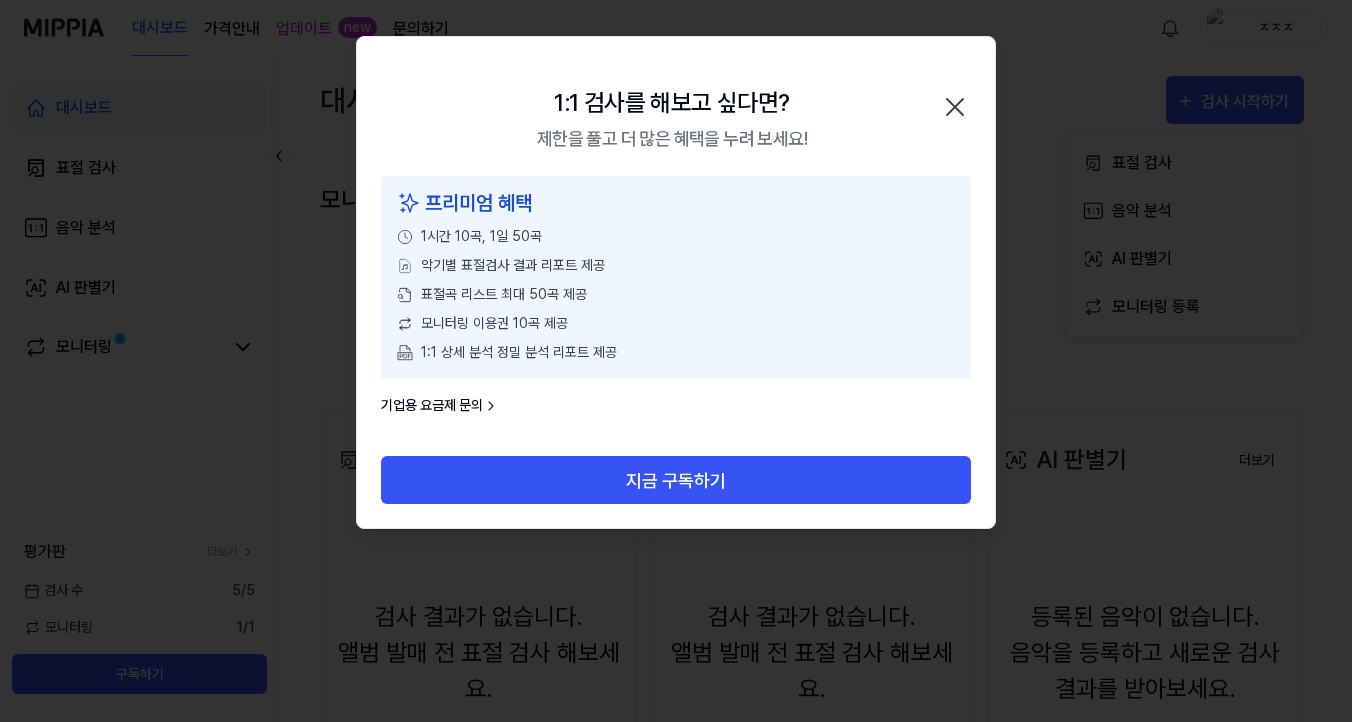 click 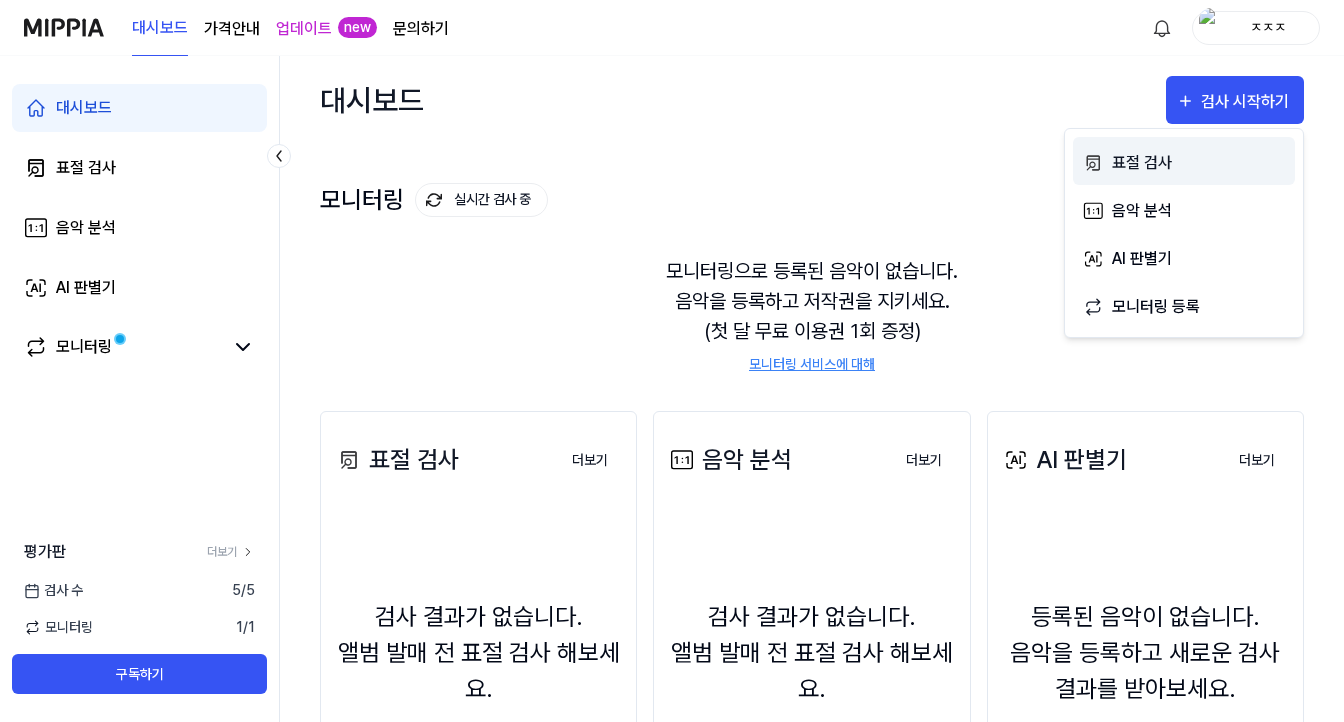click on "표절 검사" at bounding box center (1199, 163) 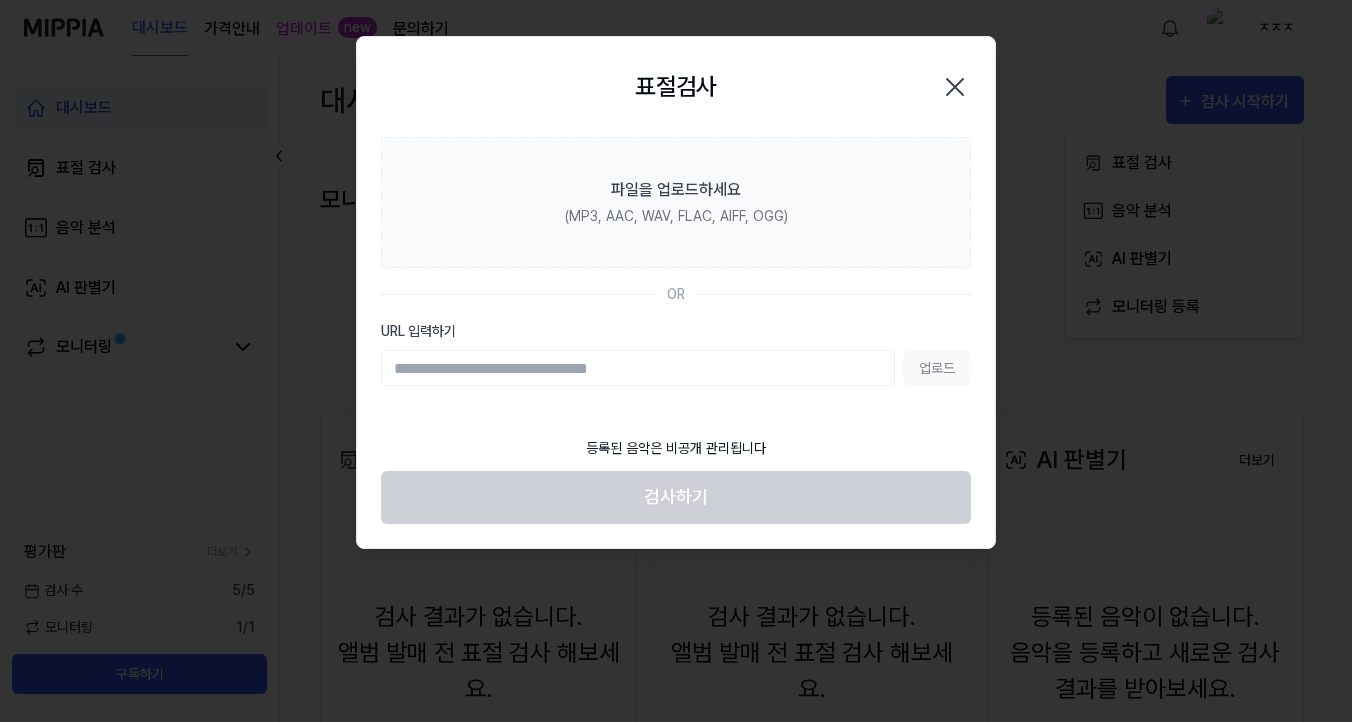 click on "업로드" at bounding box center [676, 368] 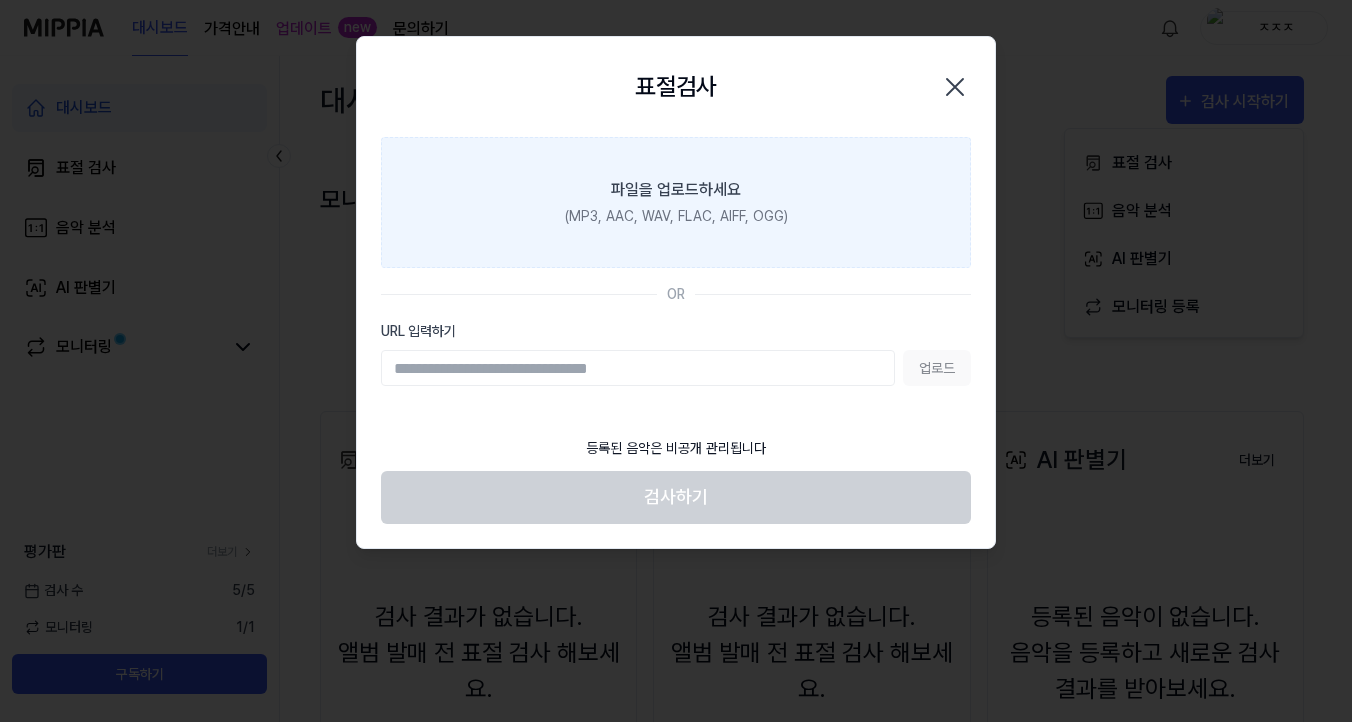 click on "파일을 업로드하세요 (MP3, AAC, WAV, FLAC, AIFF, OGG)" at bounding box center [676, 202] 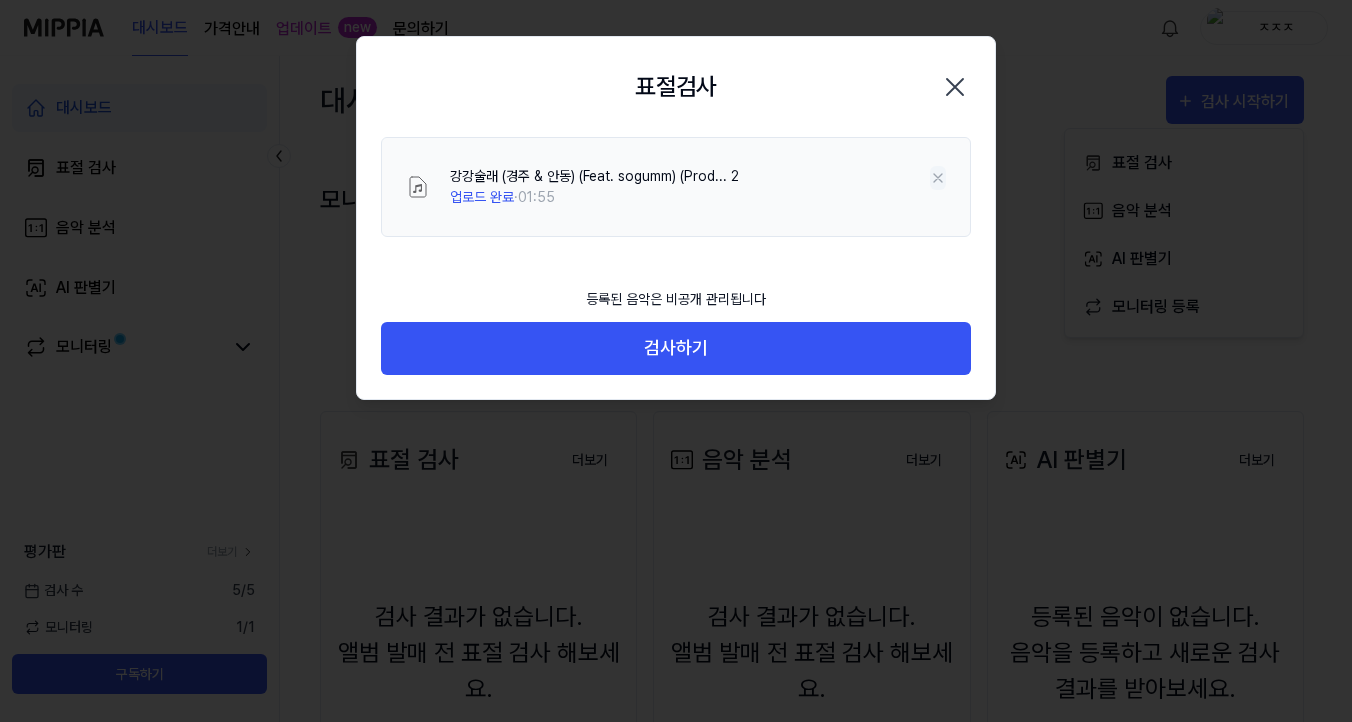 click 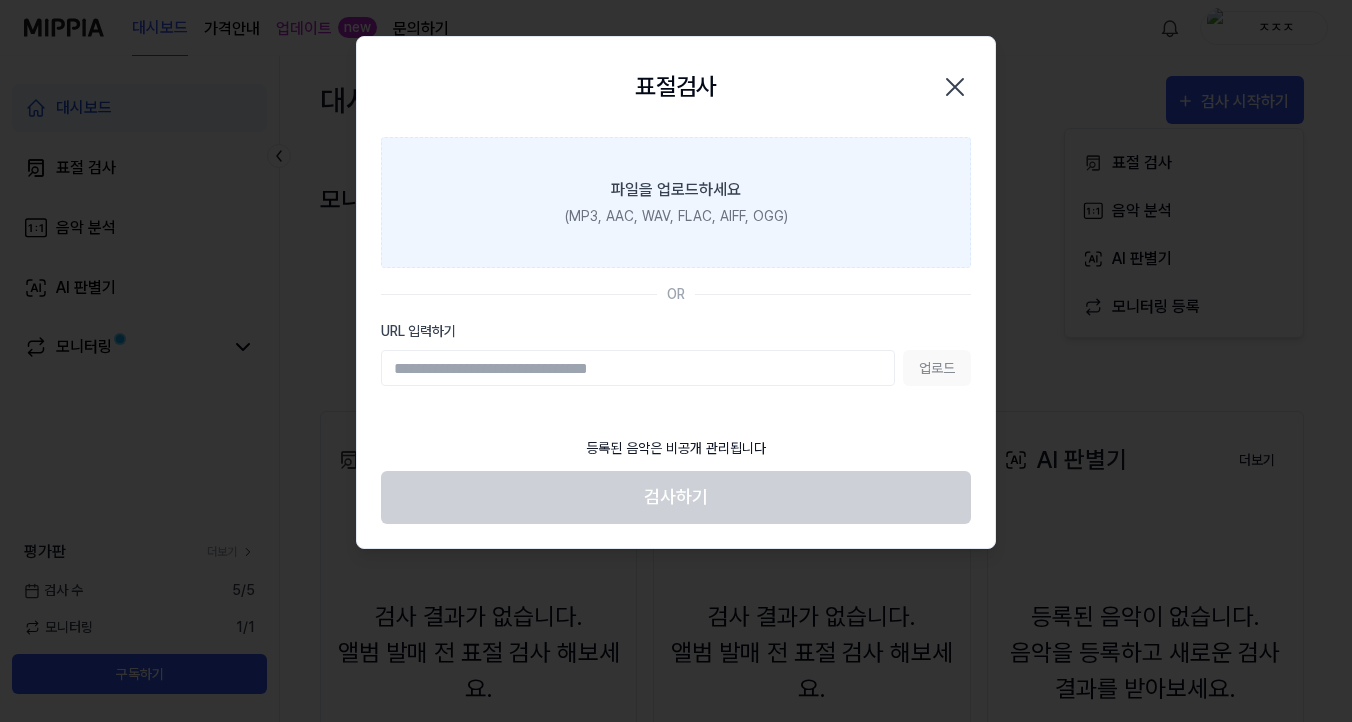 click on "(MP3, AAC, WAV, FLAC, AIFF, OGG)" at bounding box center [676, 216] 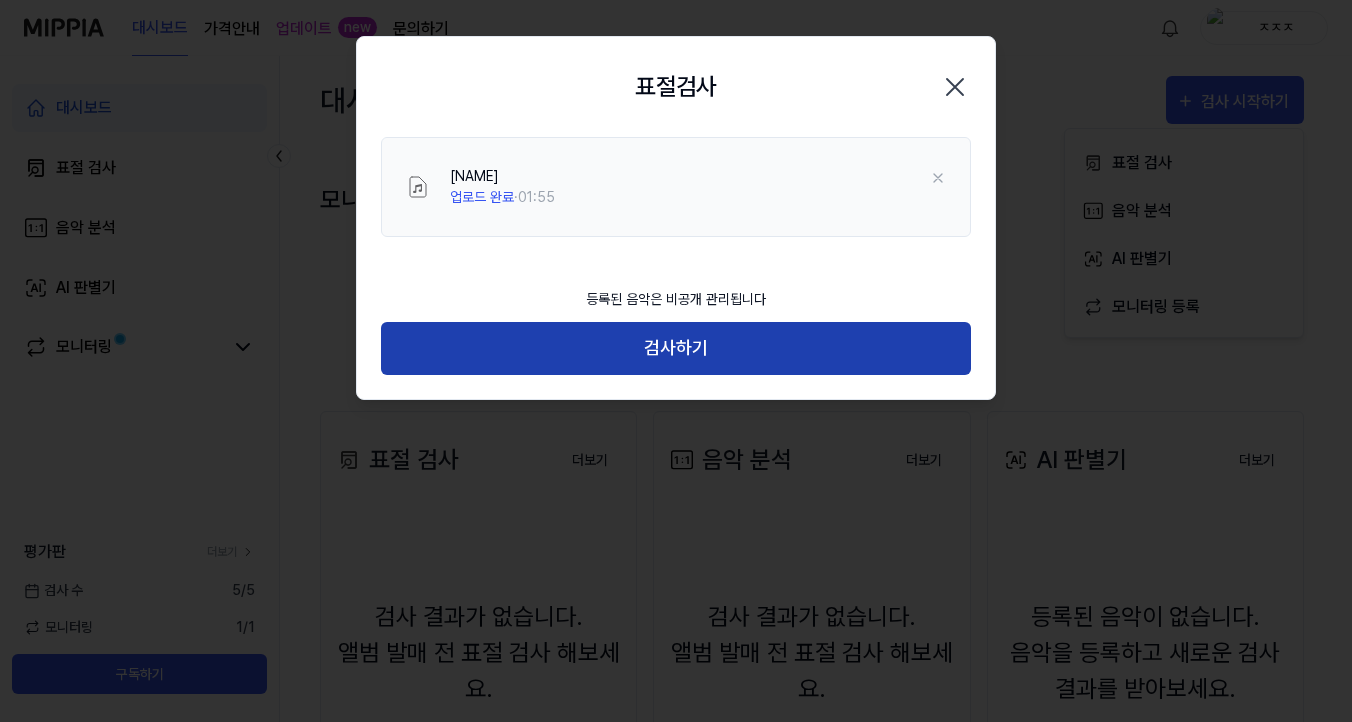 click on "검사하기" at bounding box center [676, 348] 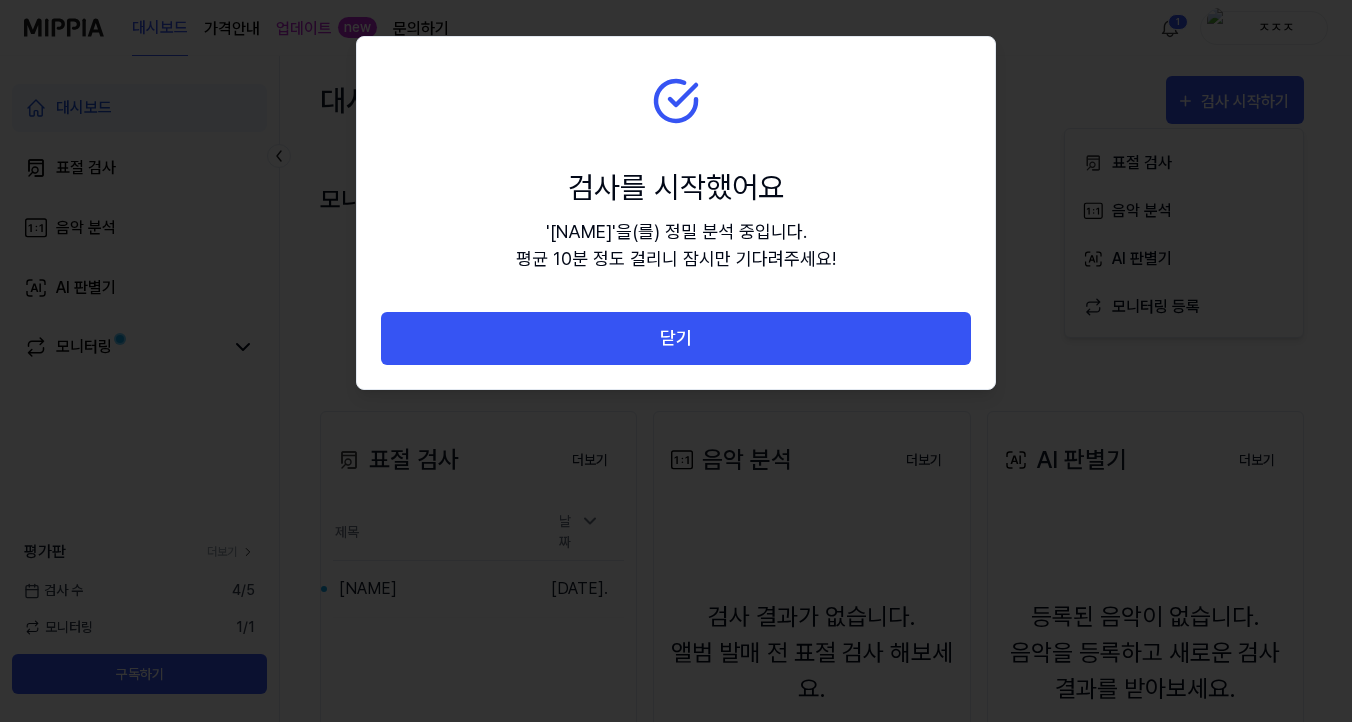 click on "검사를 시작했어요" at bounding box center [676, 187] 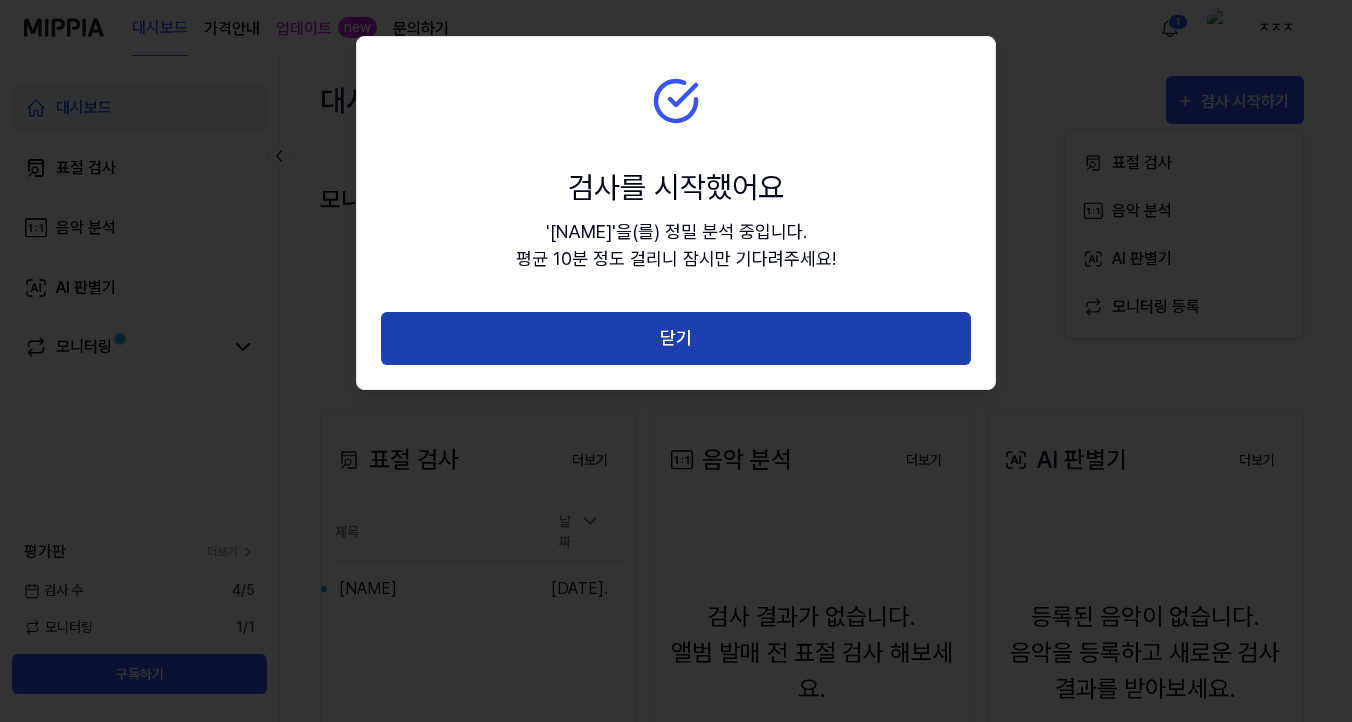click on "닫기" at bounding box center [676, 338] 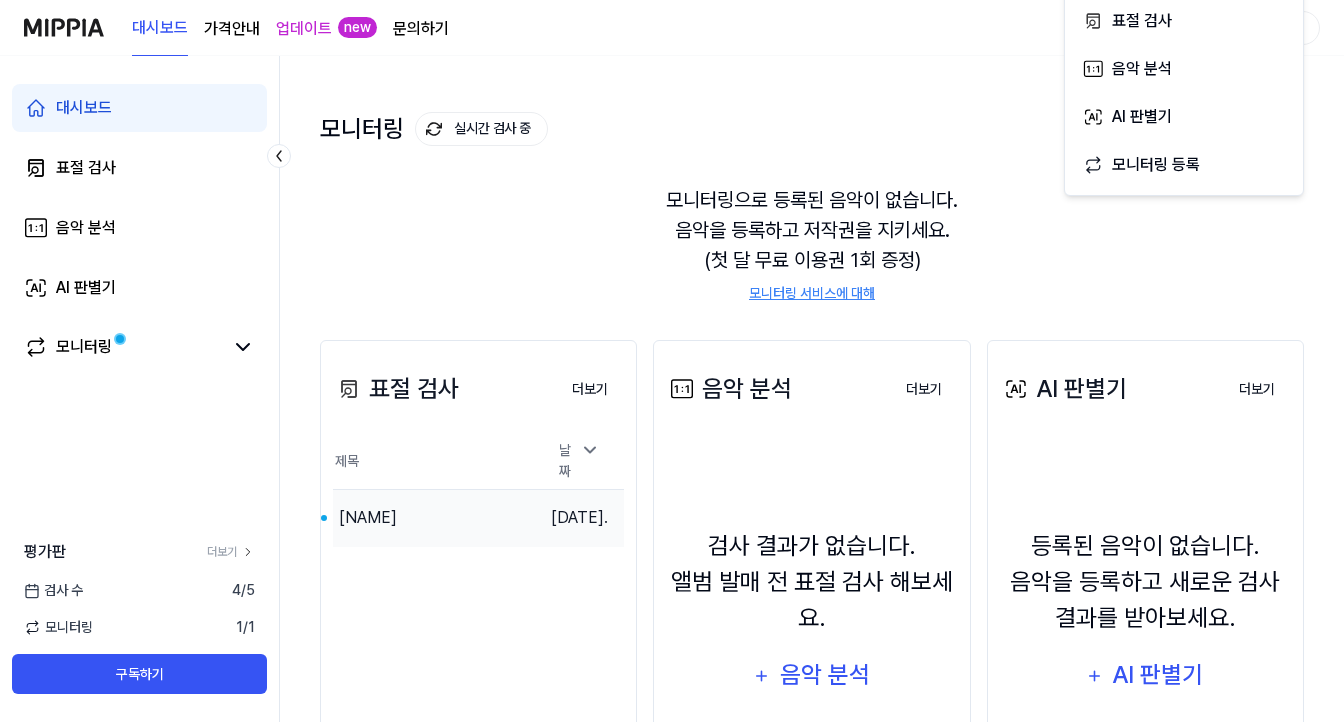 scroll, scrollTop: 142, scrollLeft: 0, axis: vertical 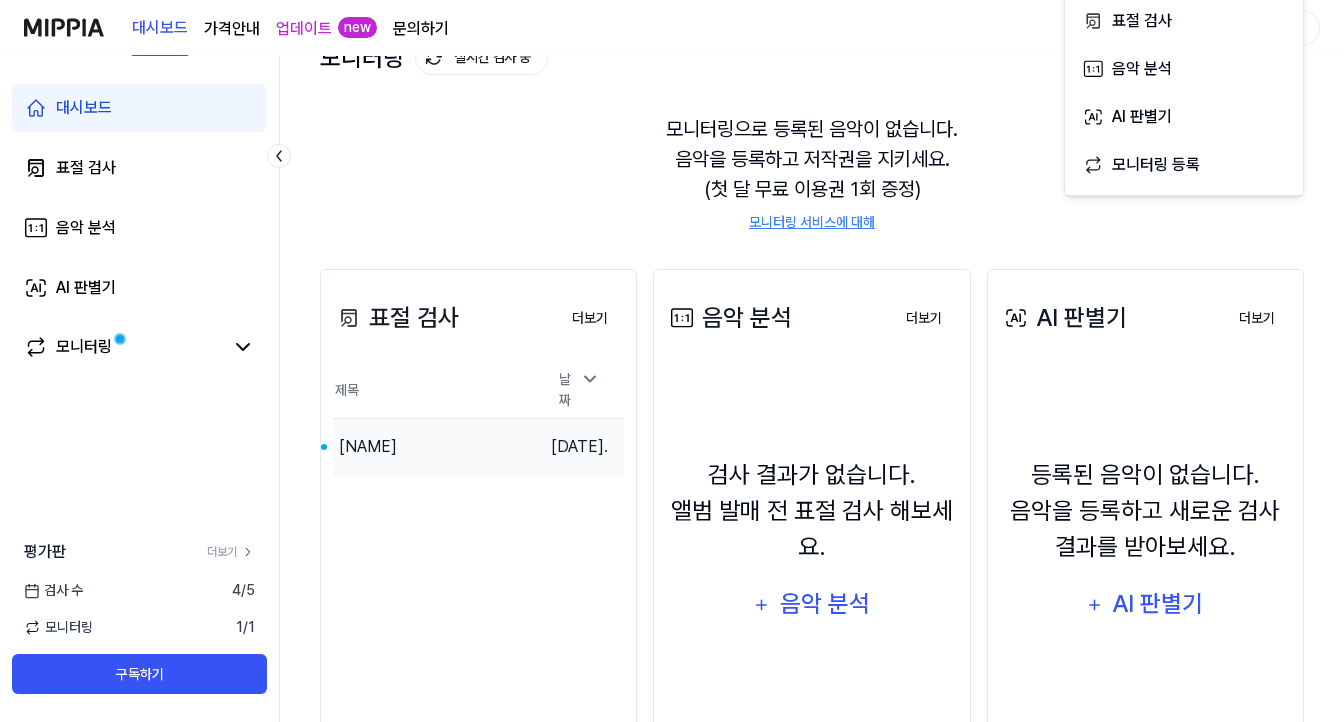 click on "솔쏭주" at bounding box center [434, 447] 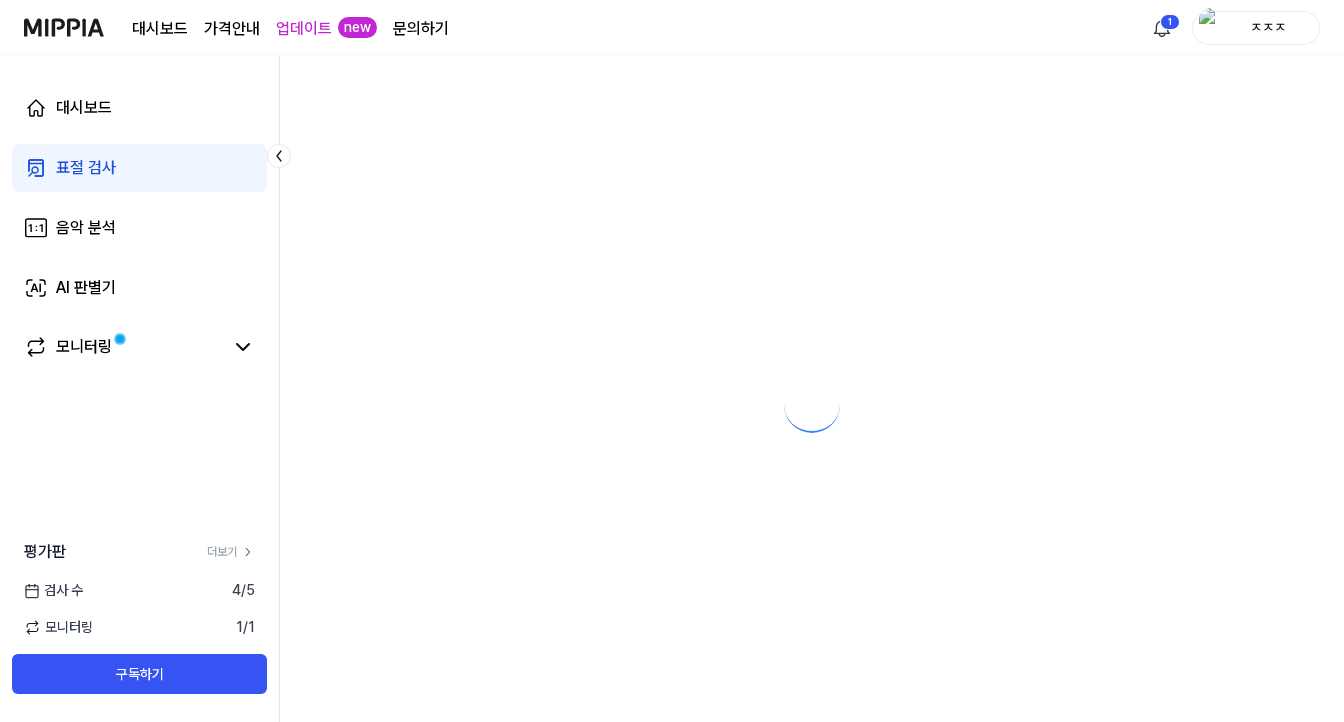scroll, scrollTop: 0, scrollLeft: 0, axis: both 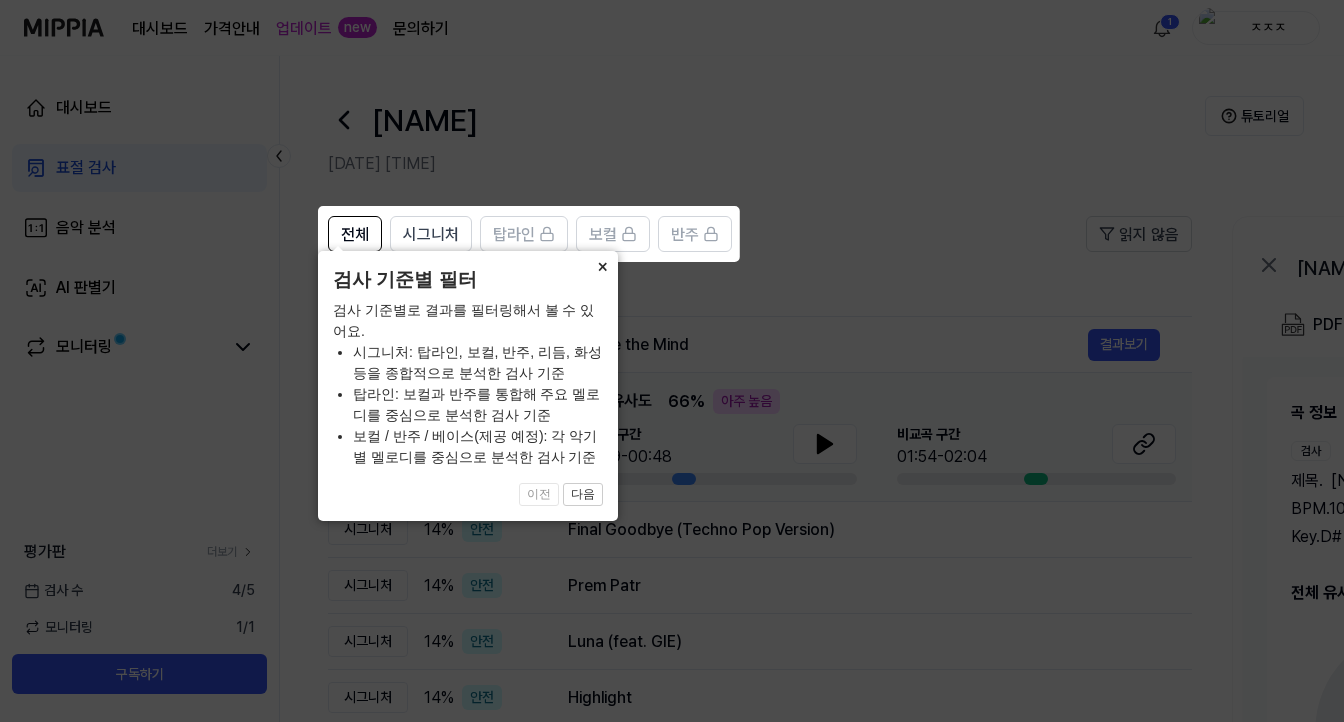 click on "×" at bounding box center [602, 265] 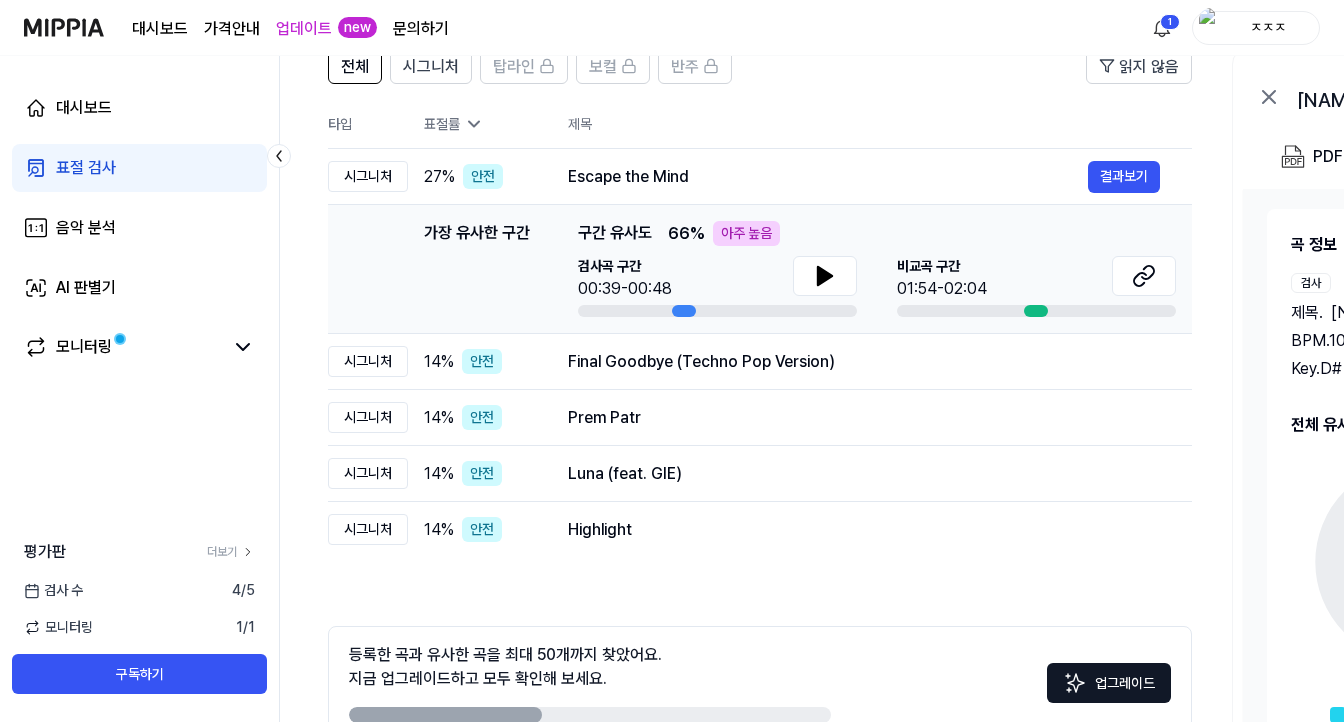 scroll, scrollTop: 286, scrollLeft: 0, axis: vertical 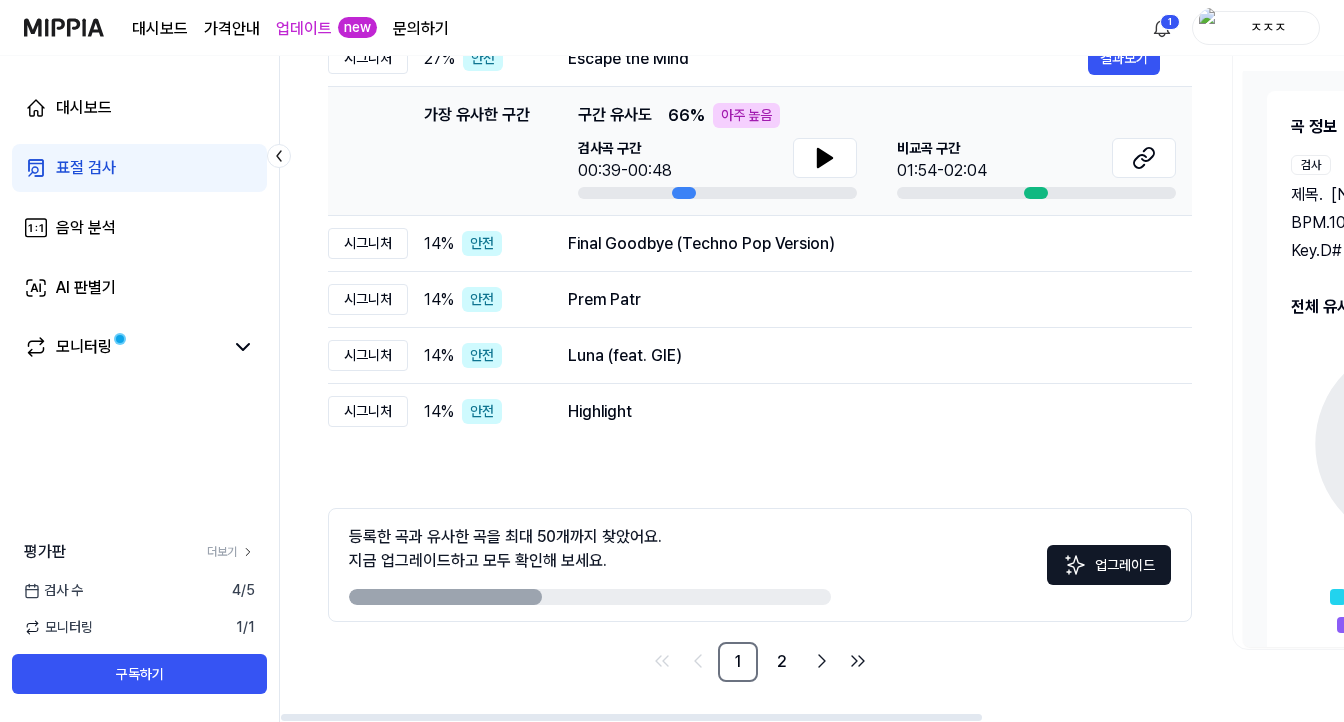click on "등록한 곡과 유사한 곡을 최대 50개까지 찾았어요.   지금 업그레이드하고 모두 확인해 보세요. 업그레이드" at bounding box center (760, 565) 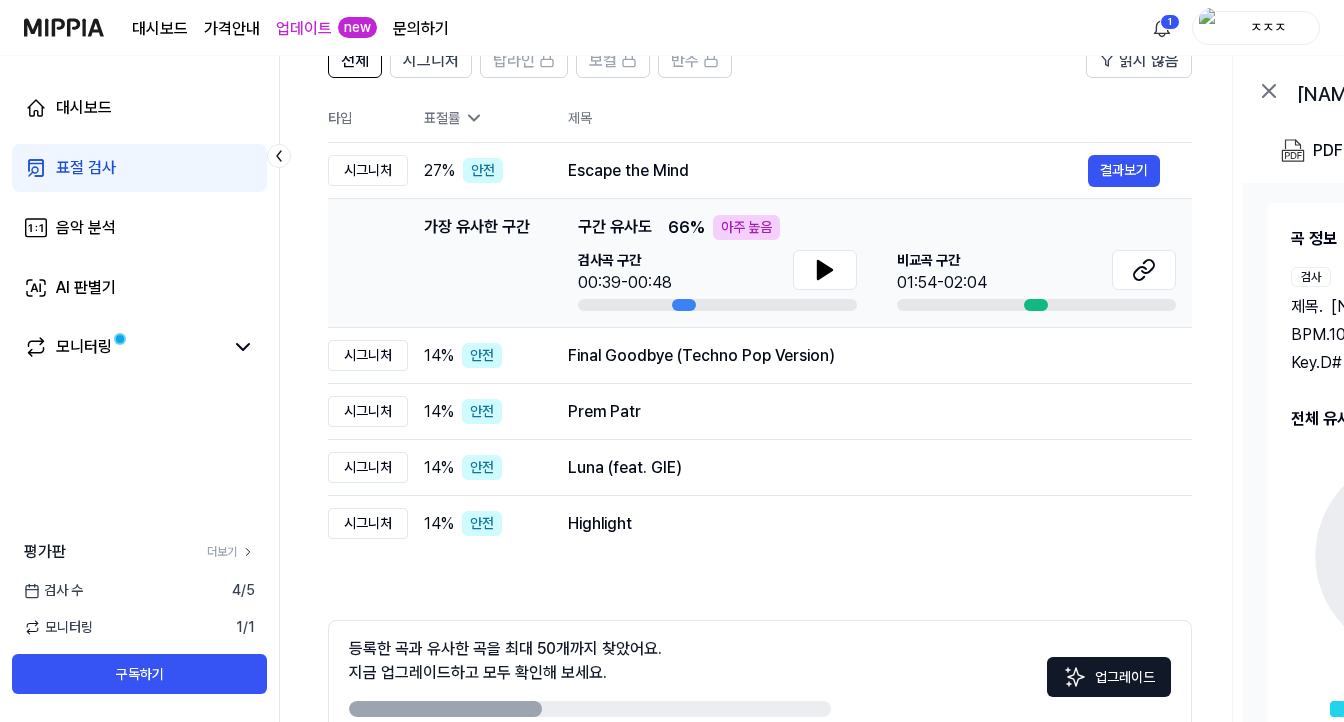 scroll, scrollTop: 65, scrollLeft: 0, axis: vertical 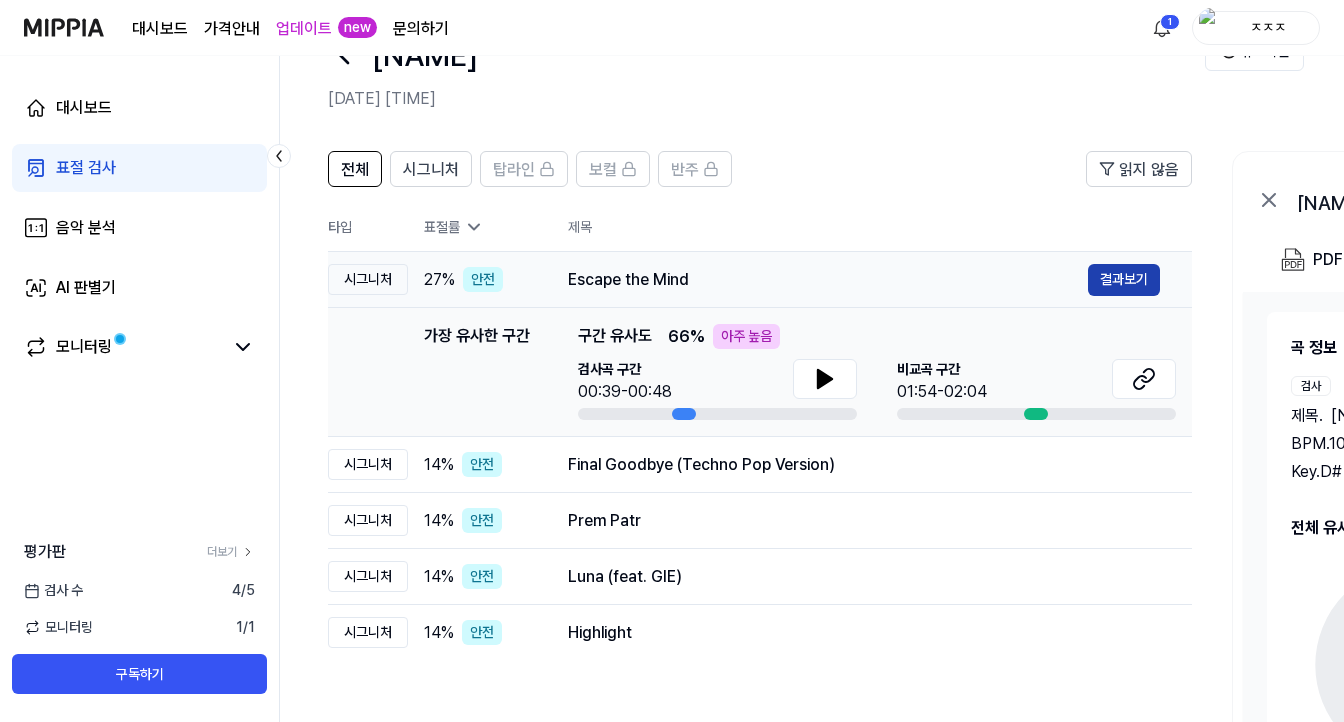 click on "결과보기" at bounding box center (1124, 280) 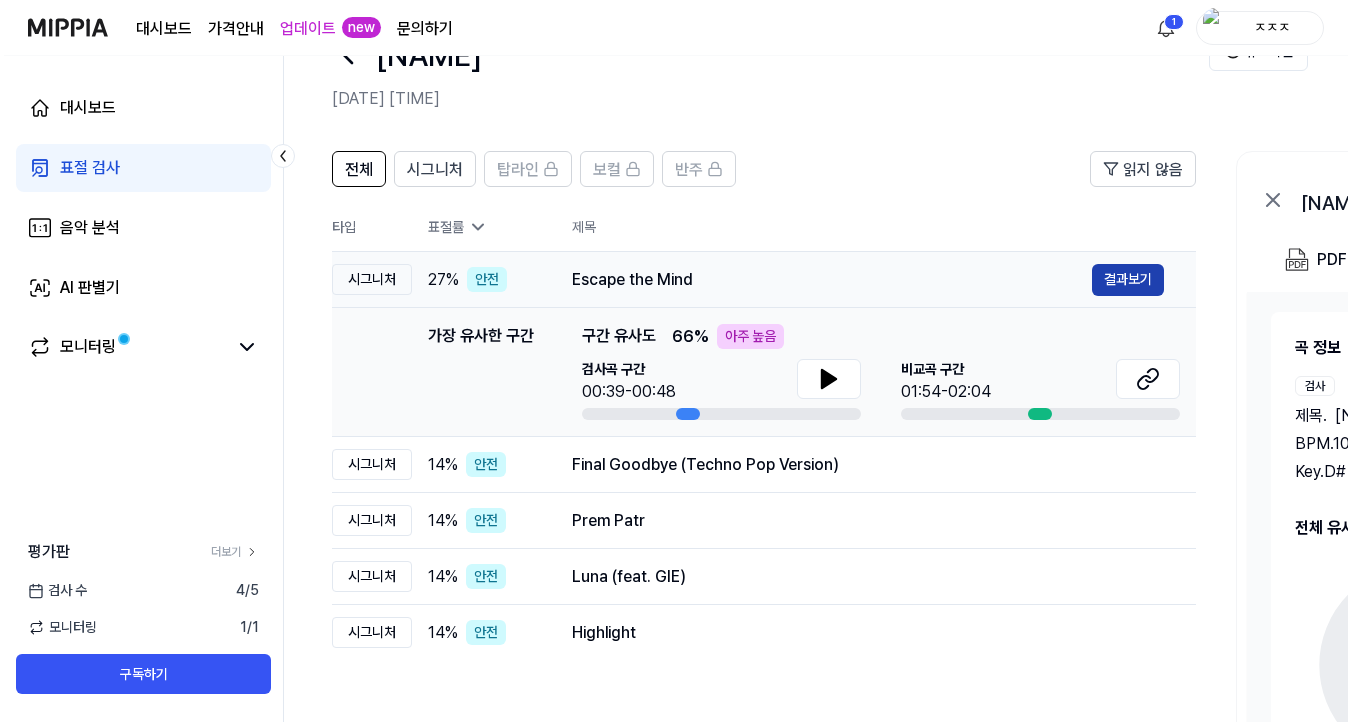 scroll, scrollTop: 0, scrollLeft: 0, axis: both 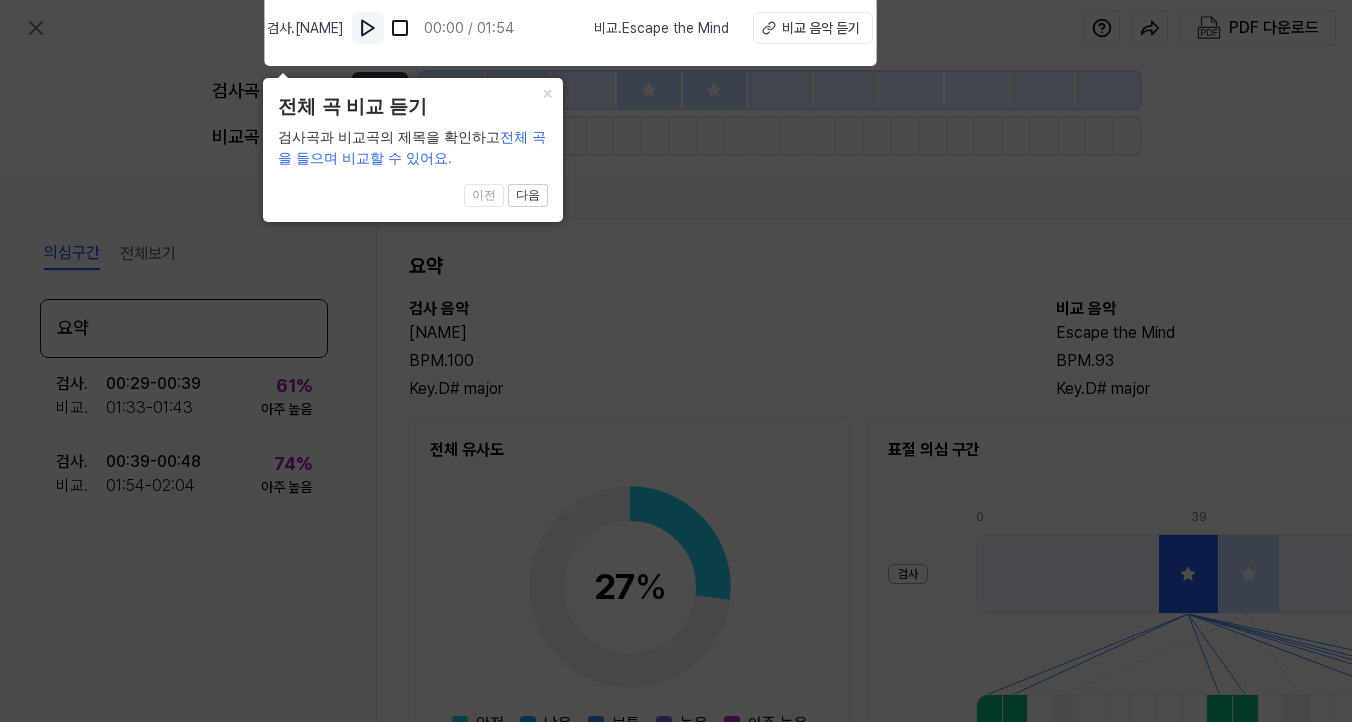 click at bounding box center [368, 28] 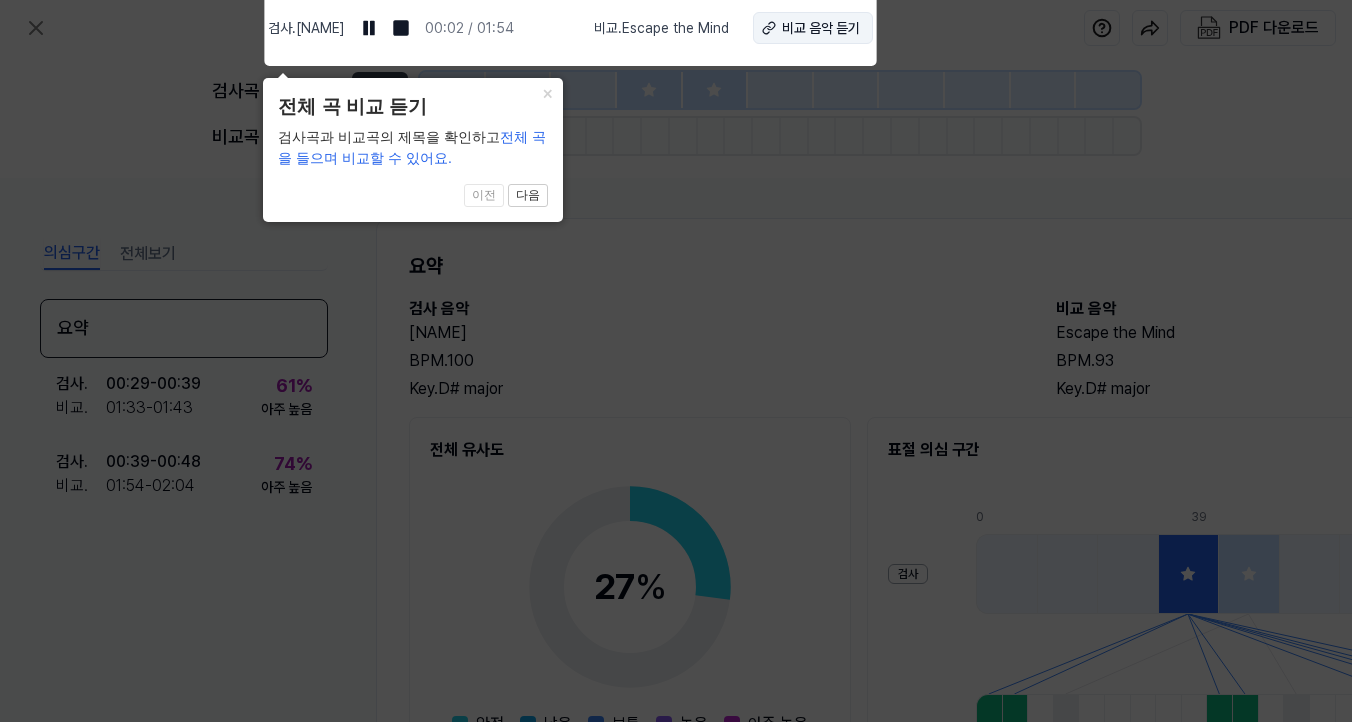 click on "비교 음악 듣기" at bounding box center [821, 28] 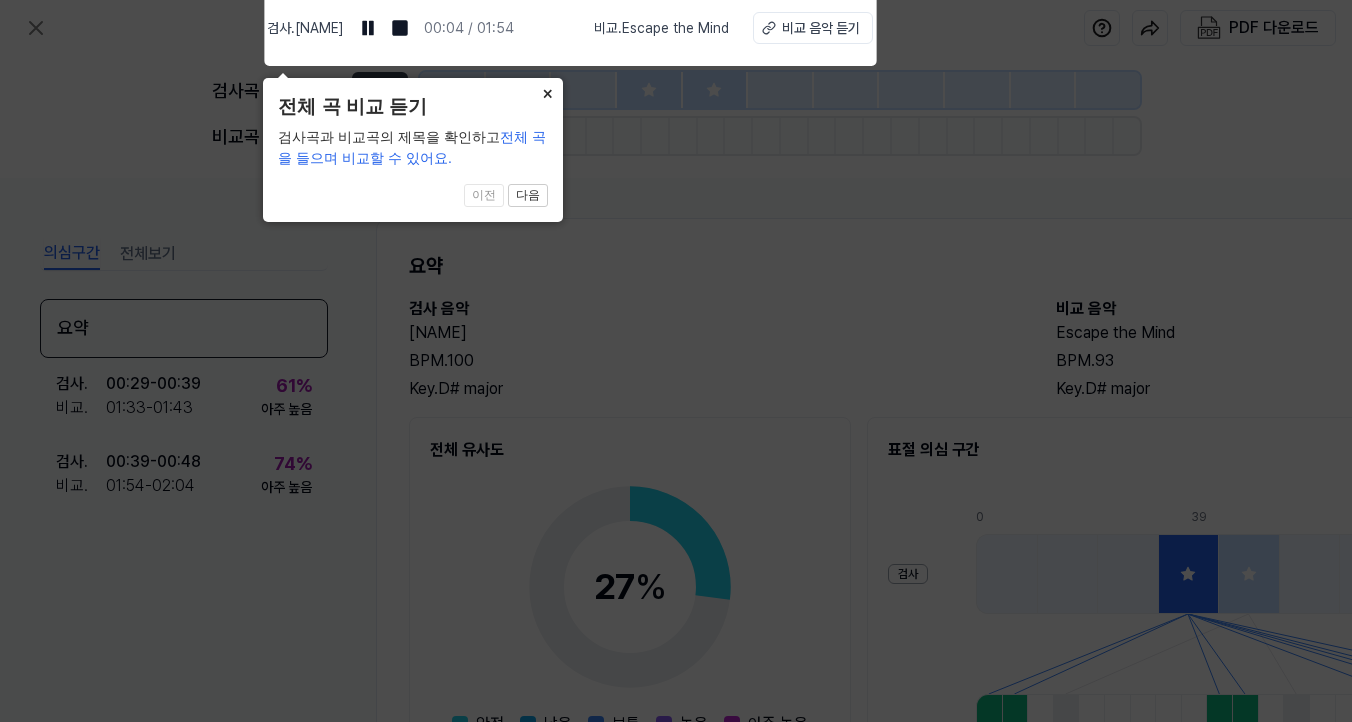 click on "×" at bounding box center [547, 92] 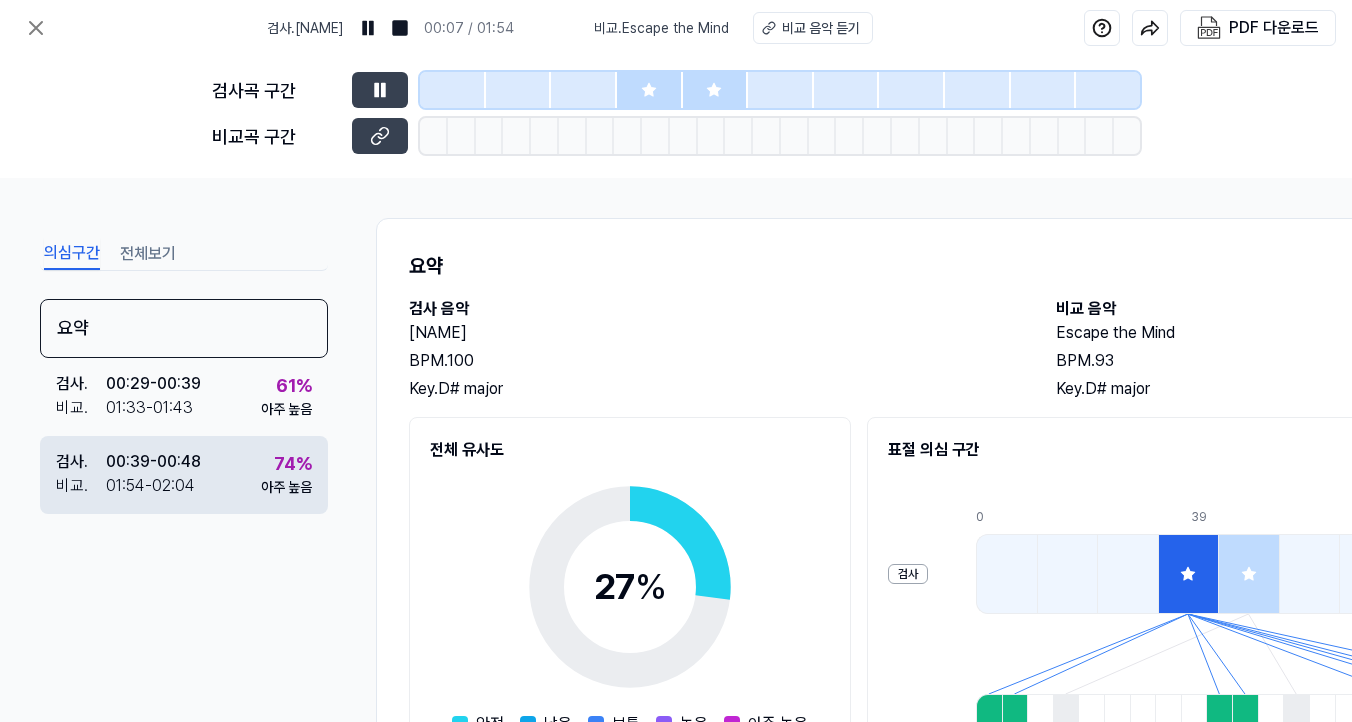 click on "검사 . 00:39 - 00:48 비교 . 01:54 - 02:04 74 % 아주 높음" at bounding box center [184, 475] 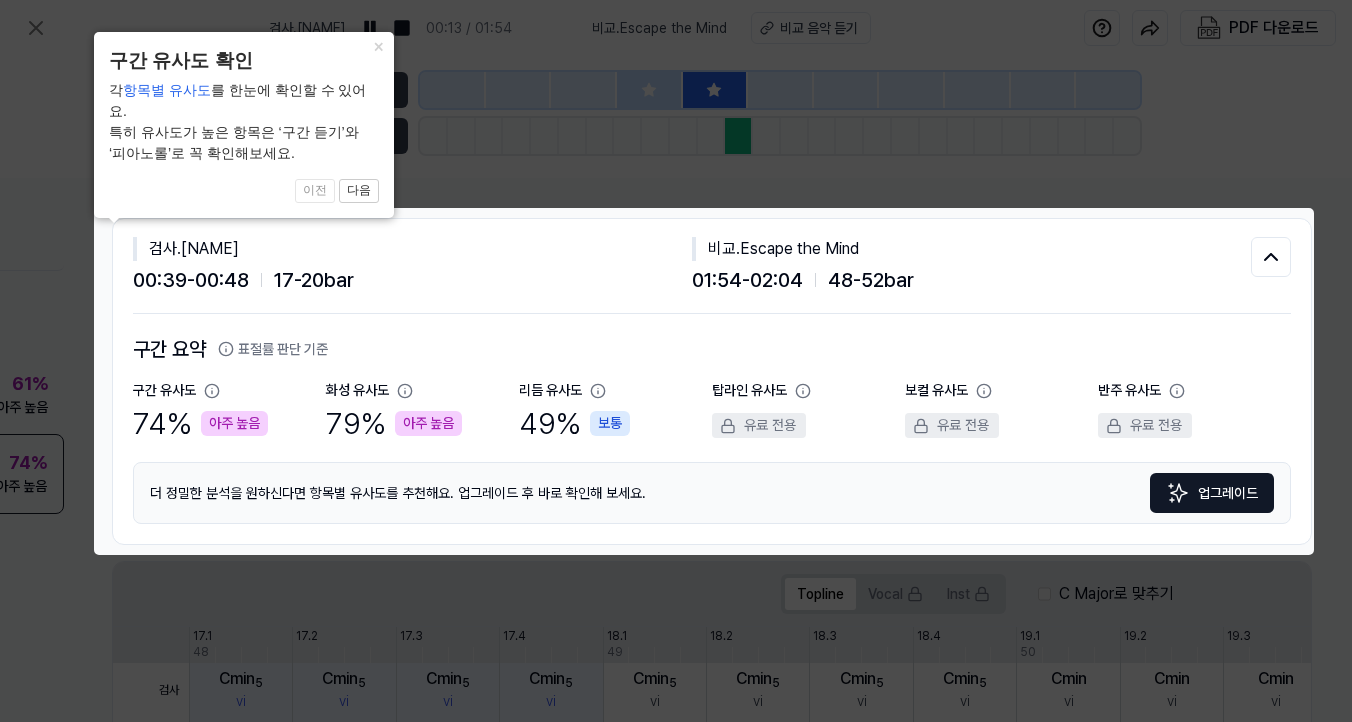 type 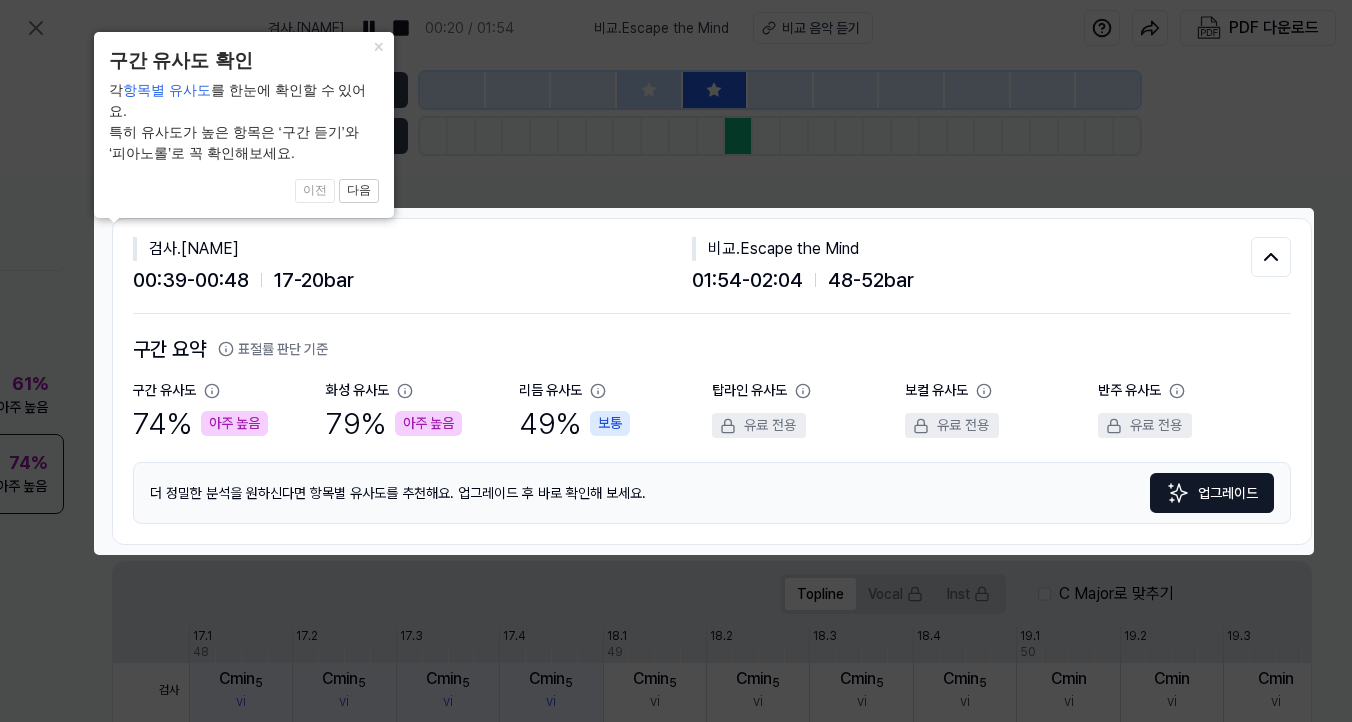 click 